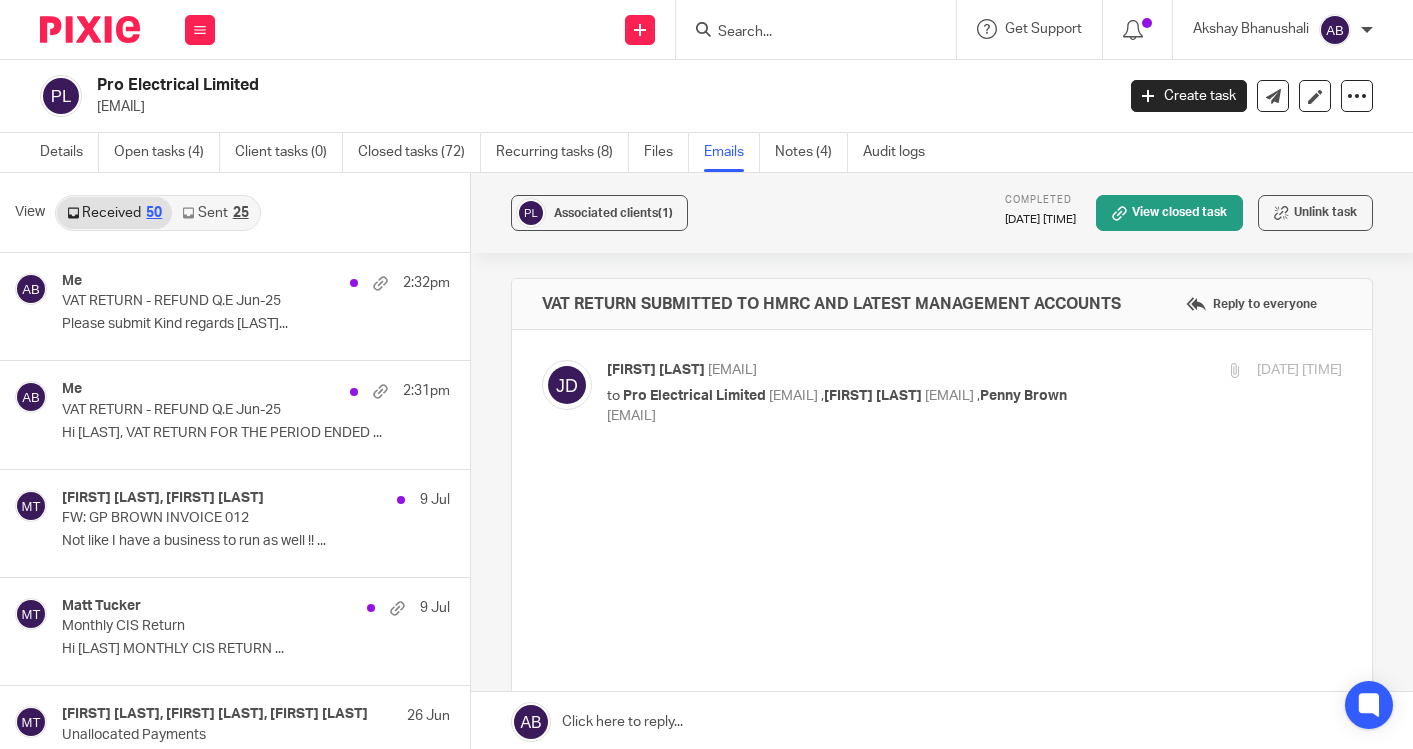scroll, scrollTop: 0, scrollLeft: 0, axis: both 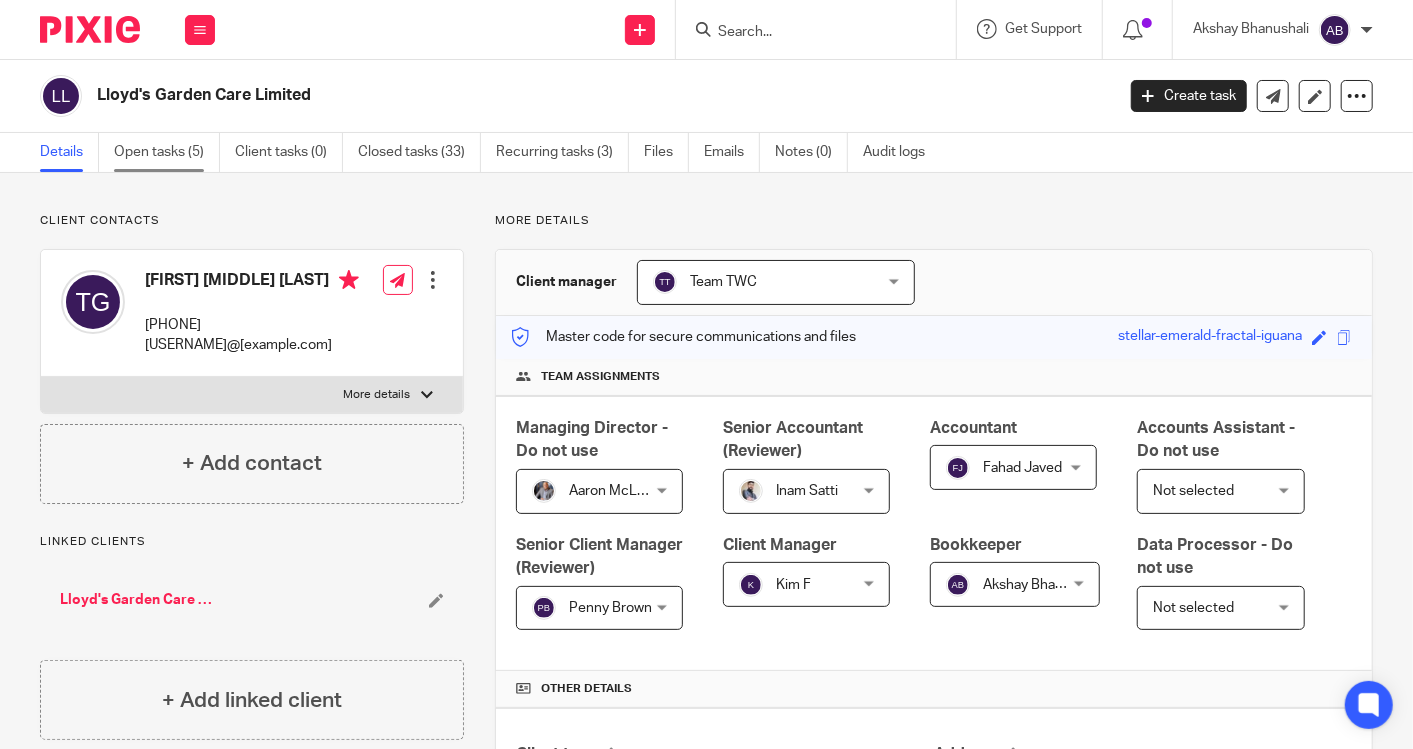 click on "Open tasks (5)" at bounding box center (167, 152) 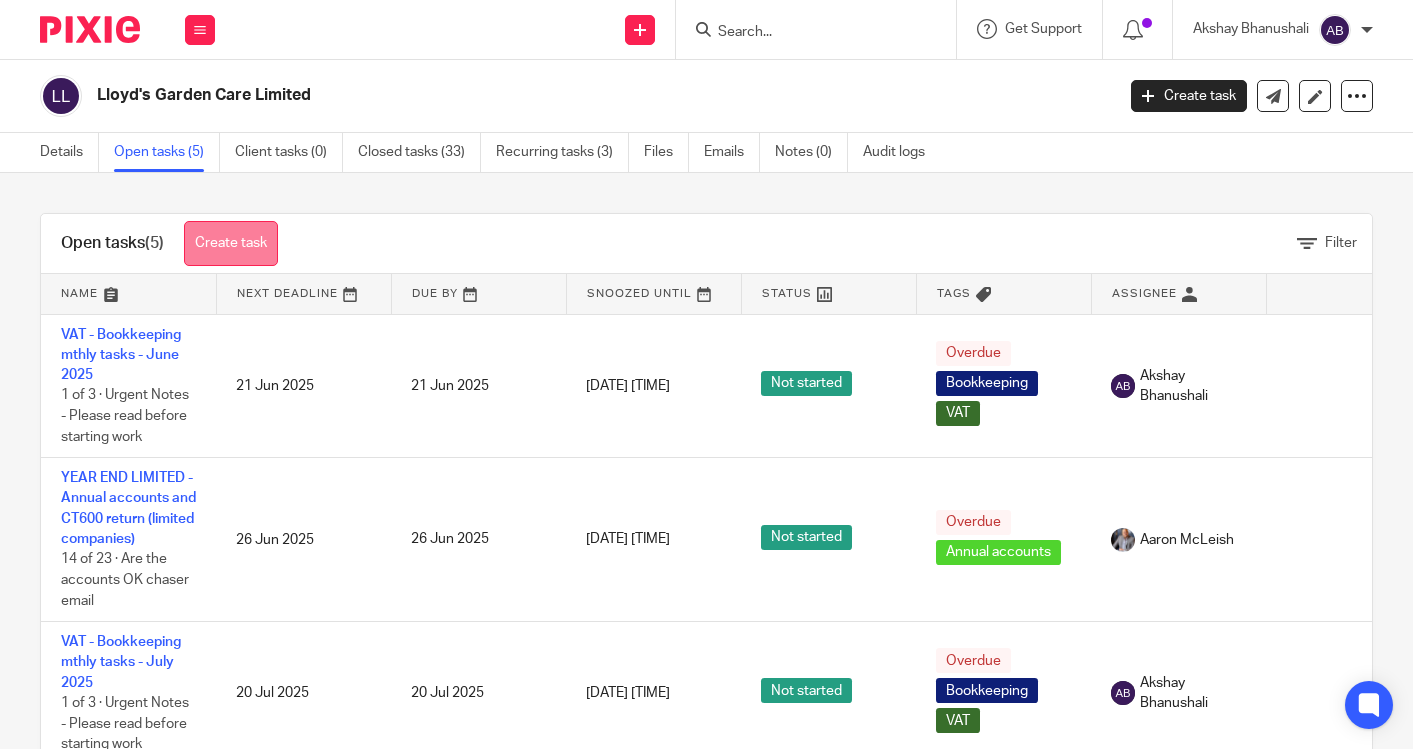scroll, scrollTop: 0, scrollLeft: 0, axis: both 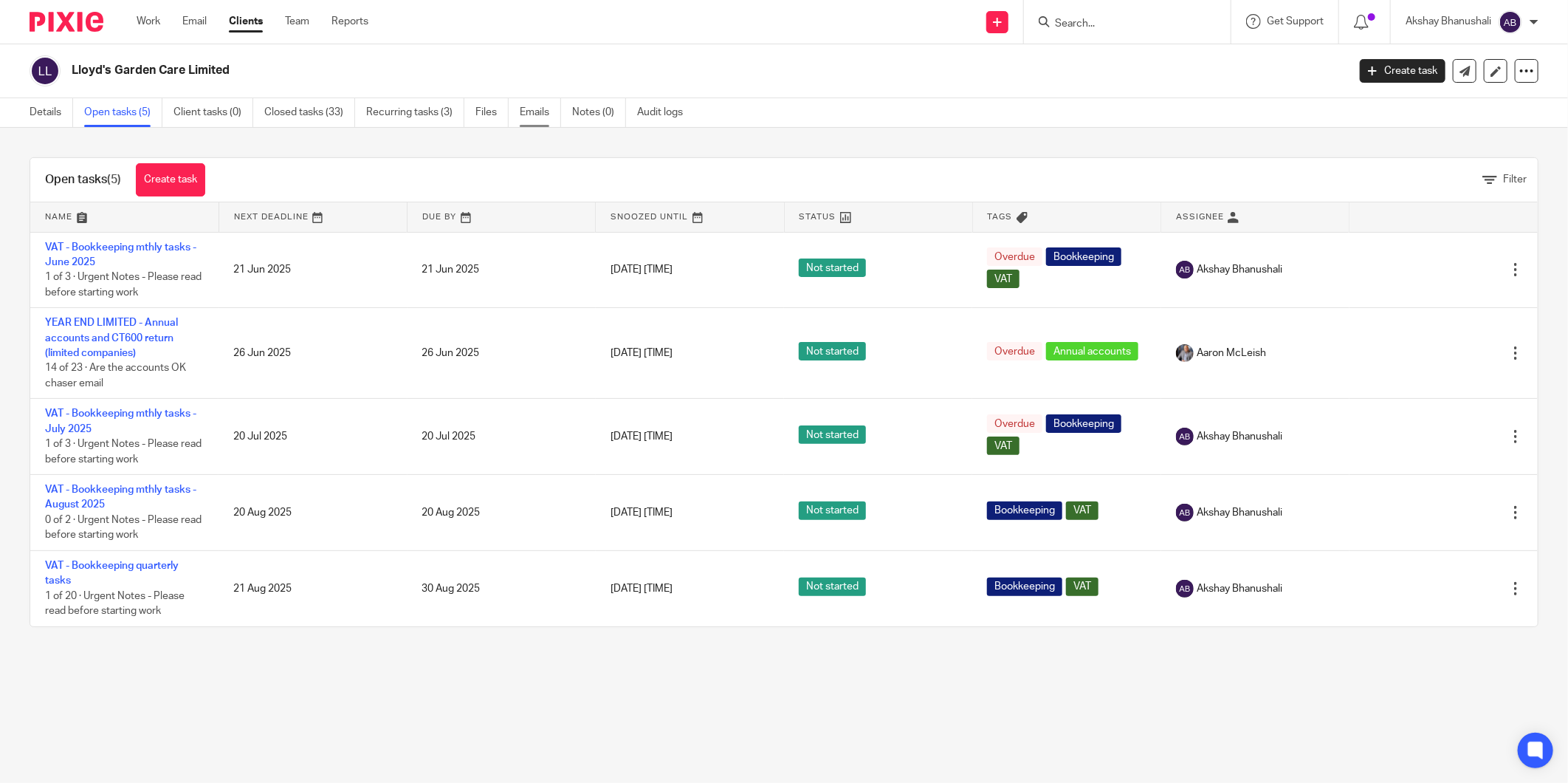 click on "Emails" at bounding box center [540, 112] 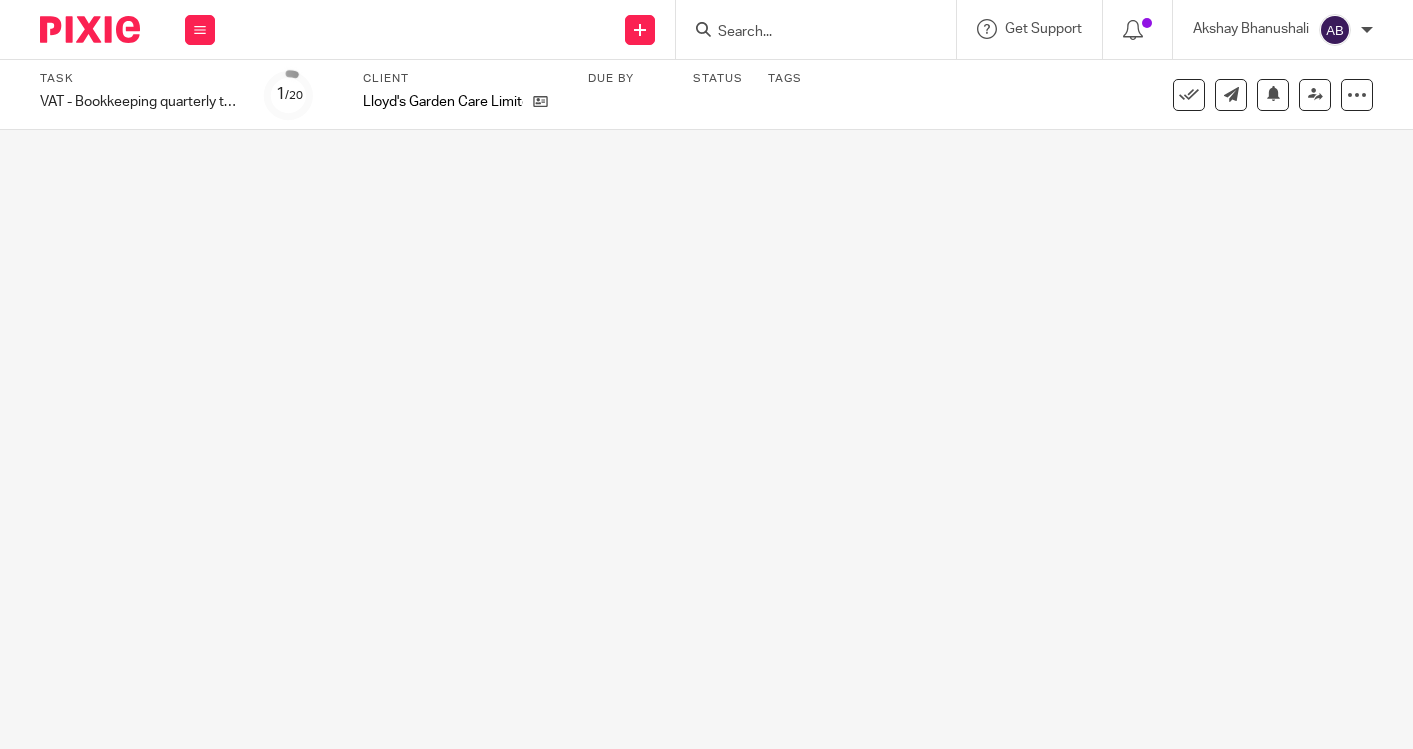 scroll, scrollTop: 0, scrollLeft: 0, axis: both 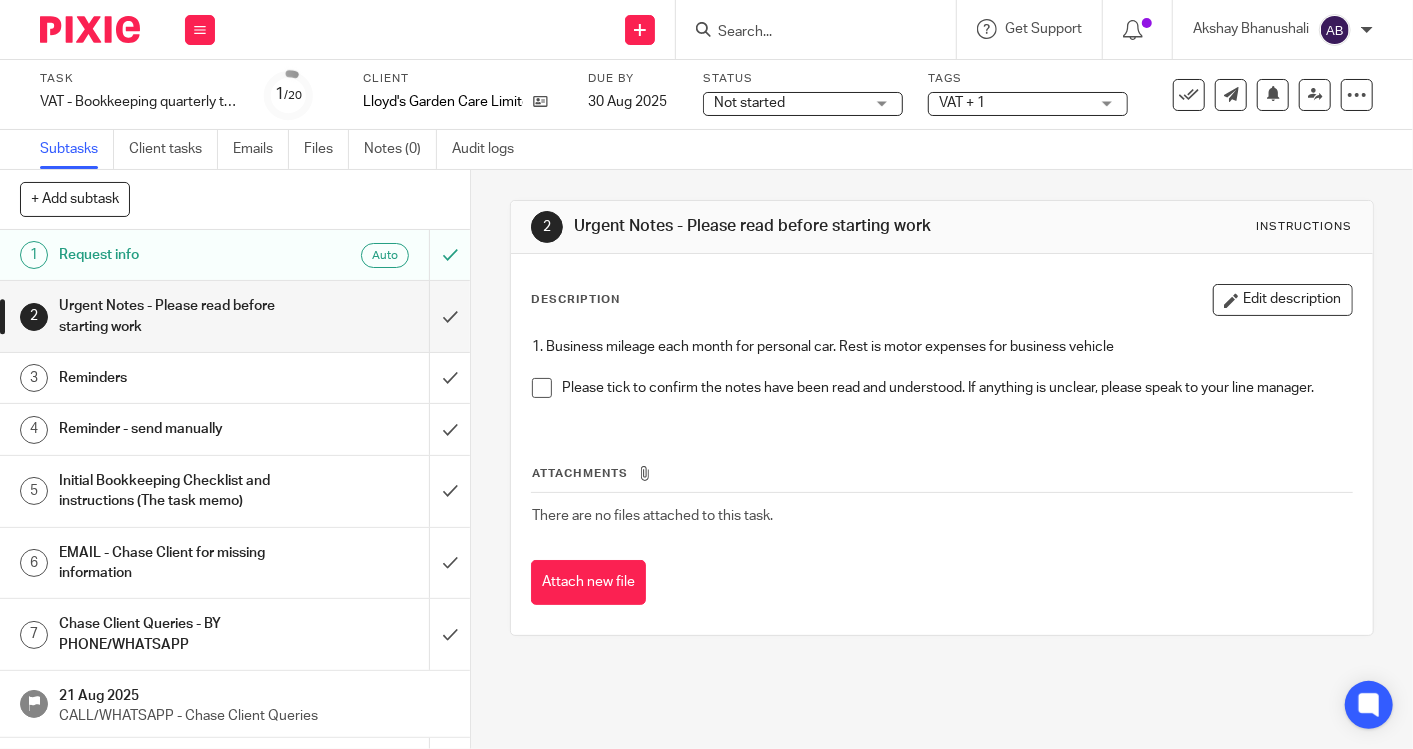 click on "Urgent Notes - Please read before starting work" at bounding box center [176, 316] 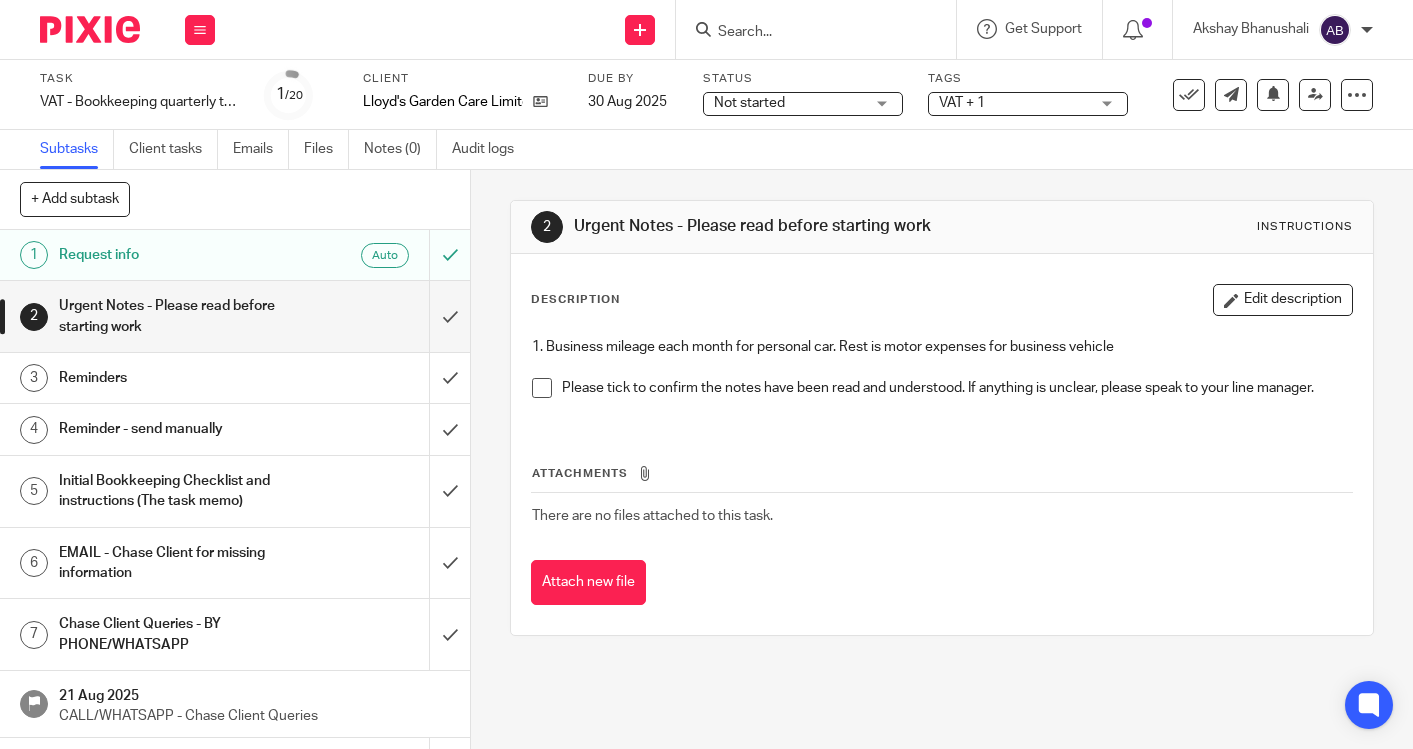 scroll, scrollTop: 0, scrollLeft: 0, axis: both 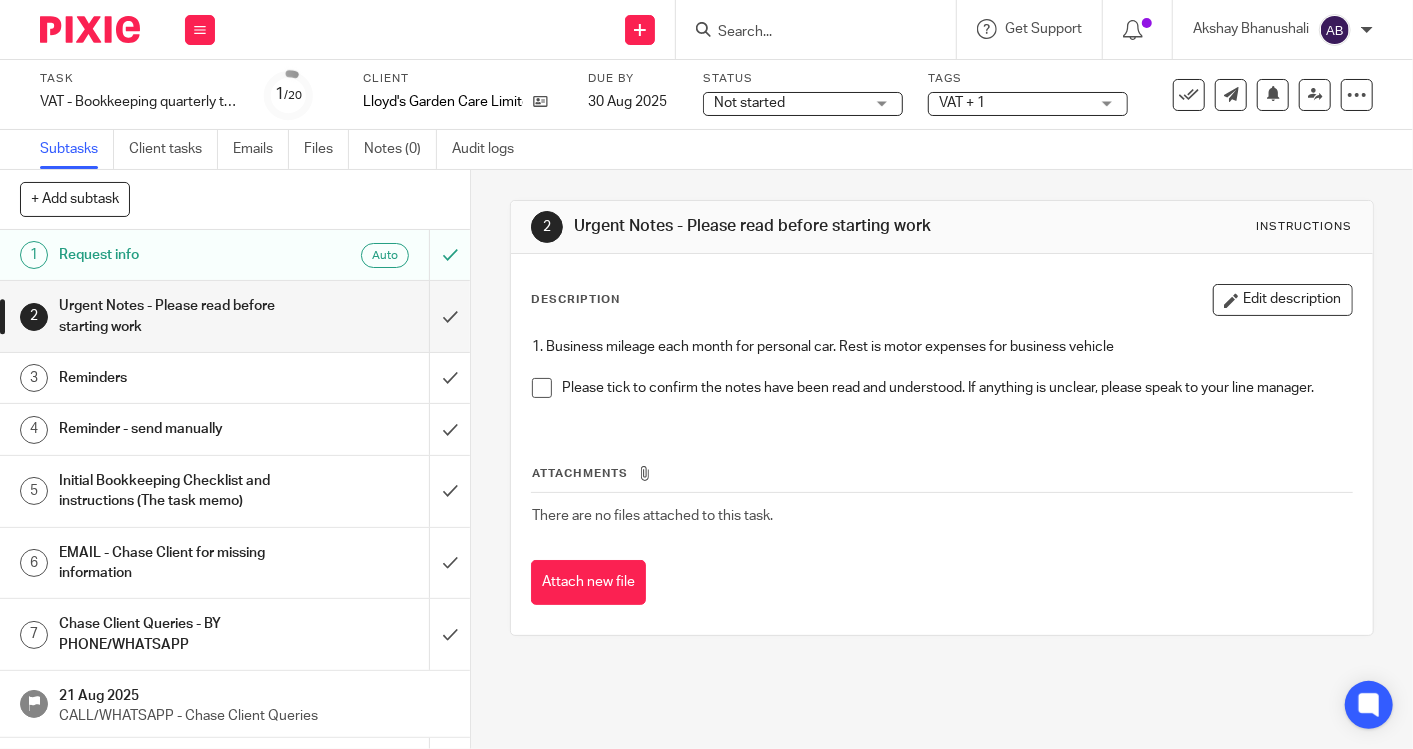 click on "EMAIL - Chase Client for missing information" at bounding box center (176, 563) 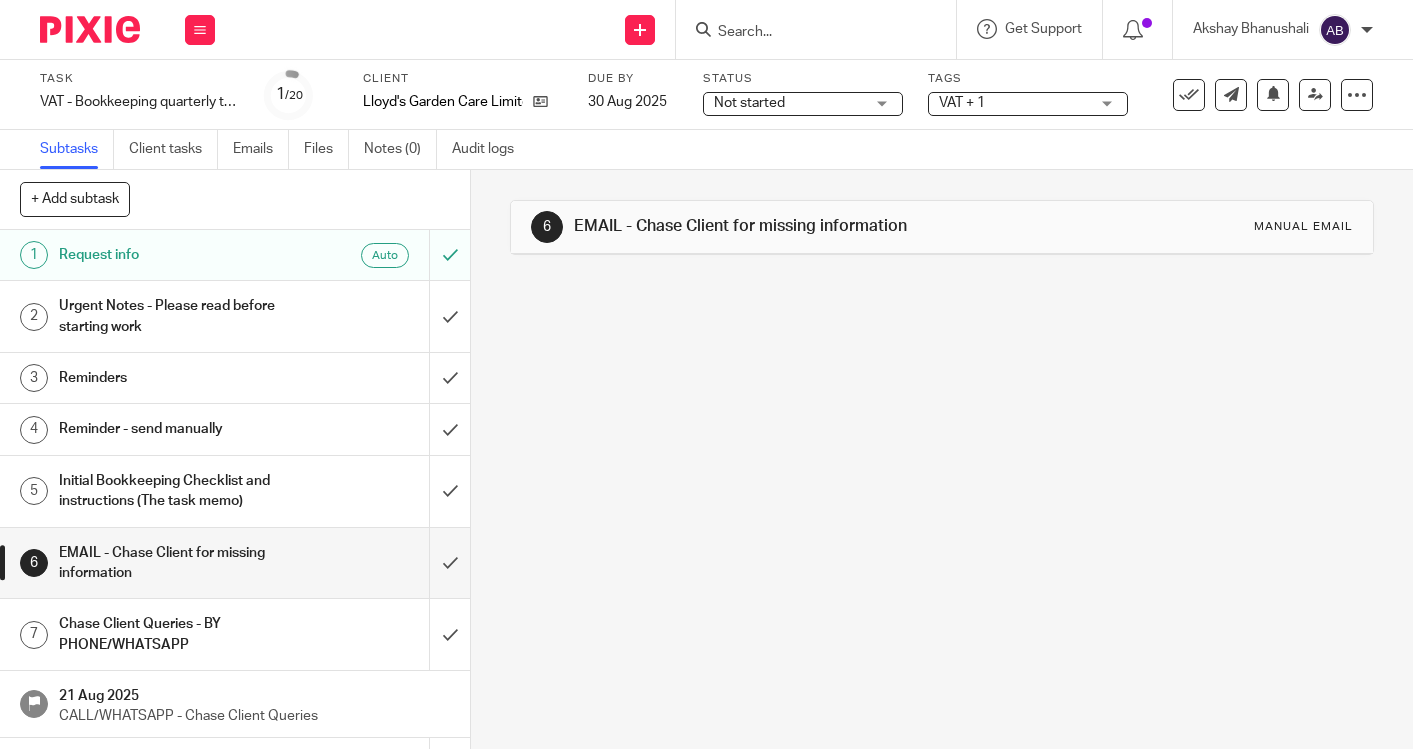 scroll, scrollTop: 0, scrollLeft: 0, axis: both 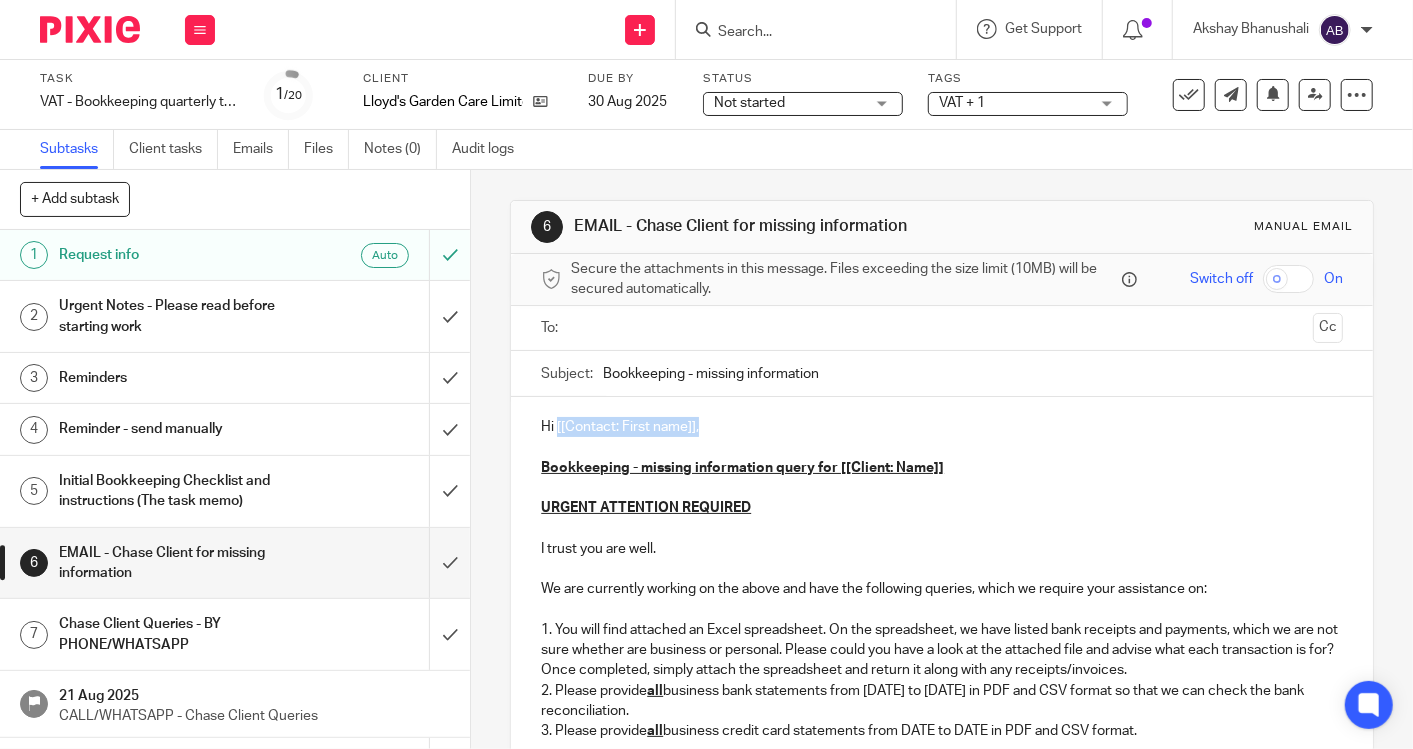 drag, startPoint x: 702, startPoint y: 422, endPoint x: 549, endPoint y: 433, distance: 153.39491 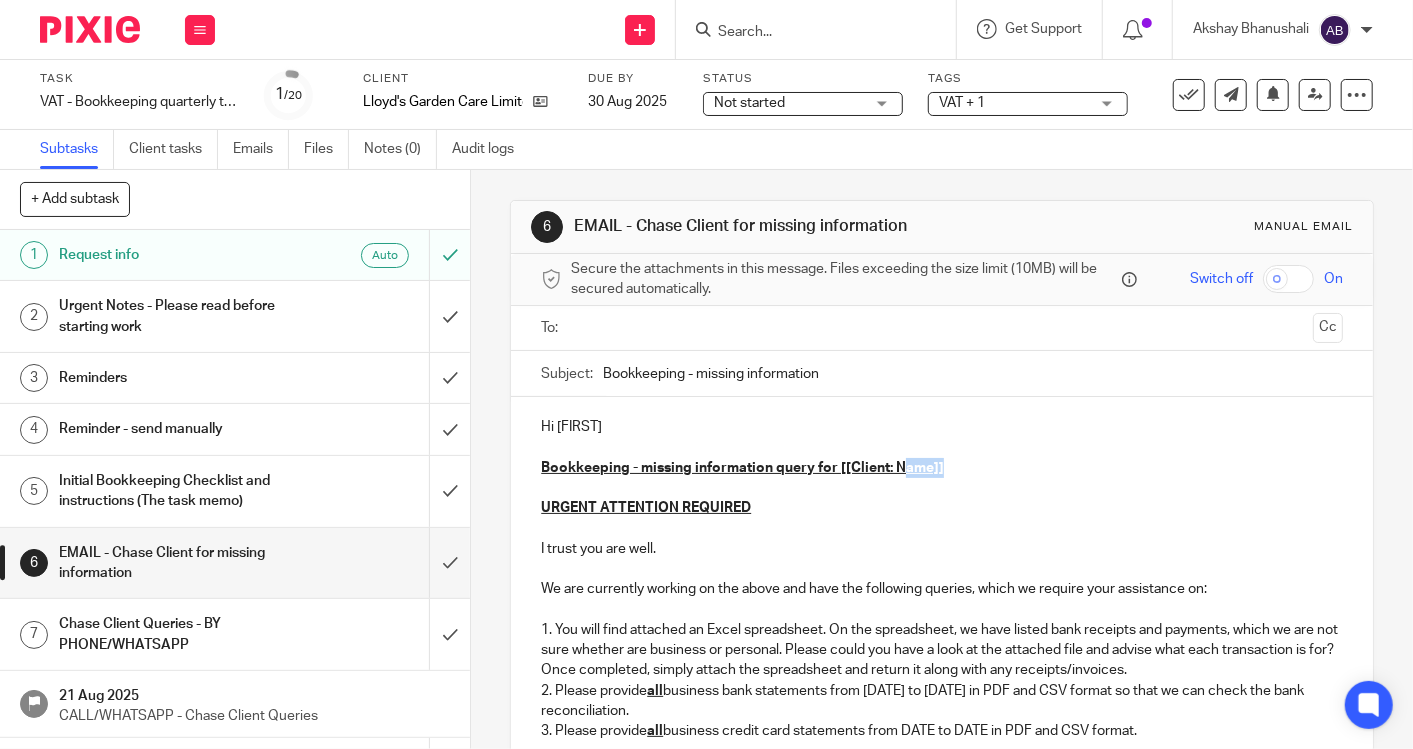 drag, startPoint x: 941, startPoint y: 466, endPoint x: 891, endPoint y: 475, distance: 50.803543 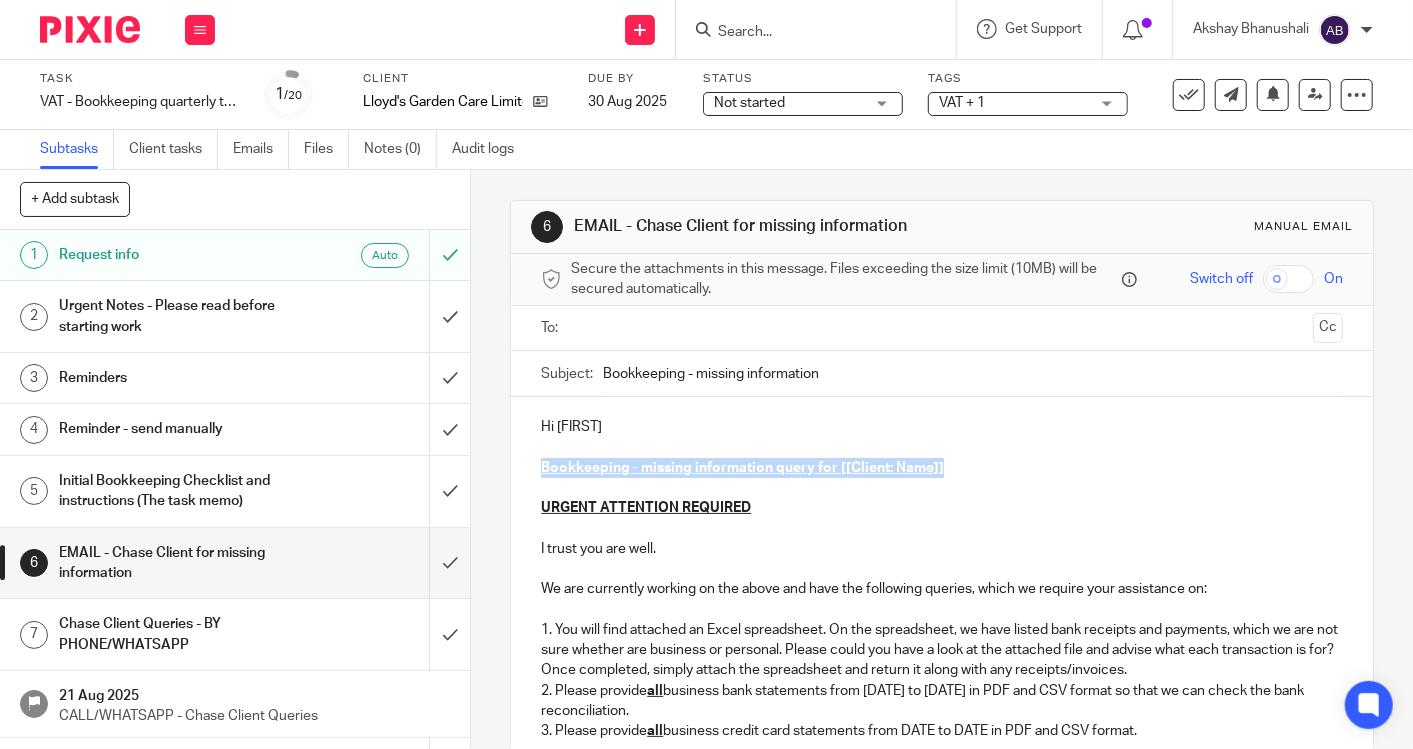 drag, startPoint x: 955, startPoint y: 460, endPoint x: 531, endPoint y: 468, distance: 424.07547 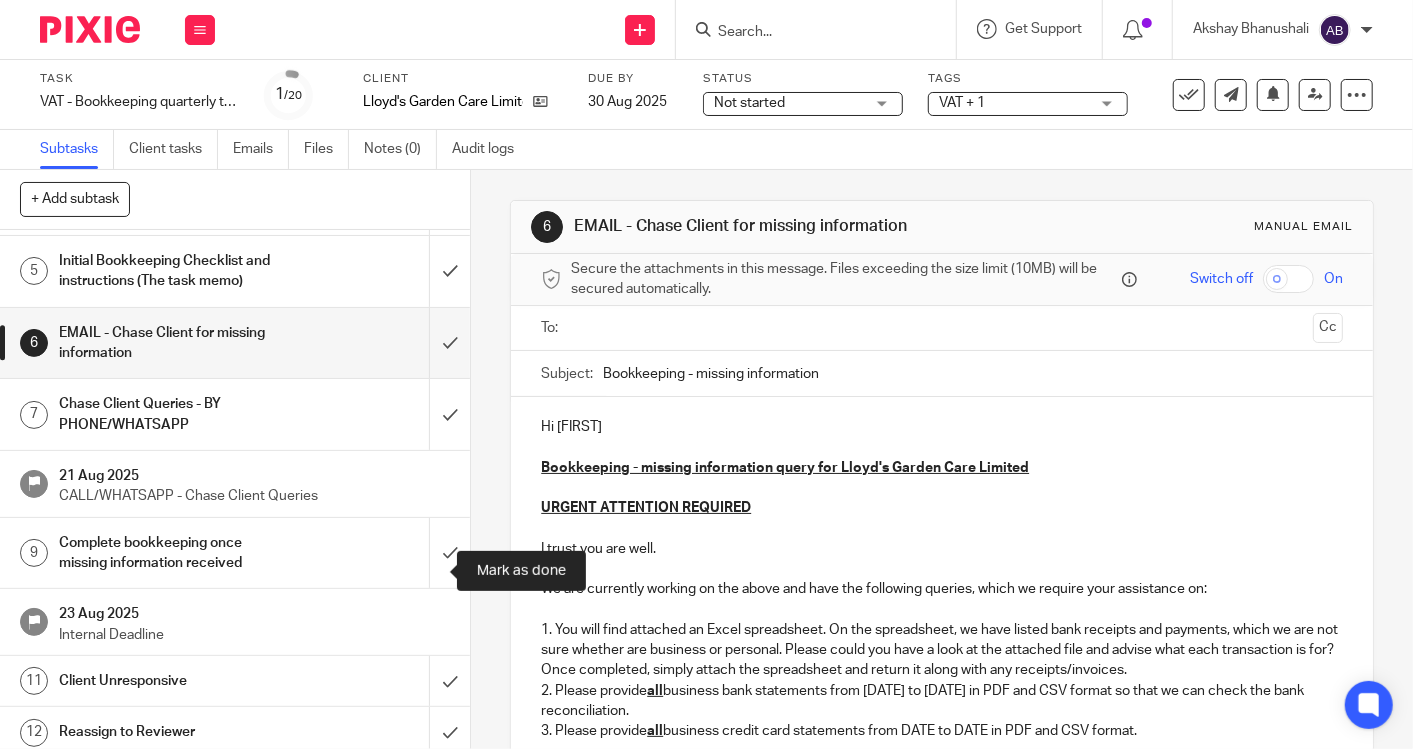 scroll, scrollTop: 222, scrollLeft: 0, axis: vertical 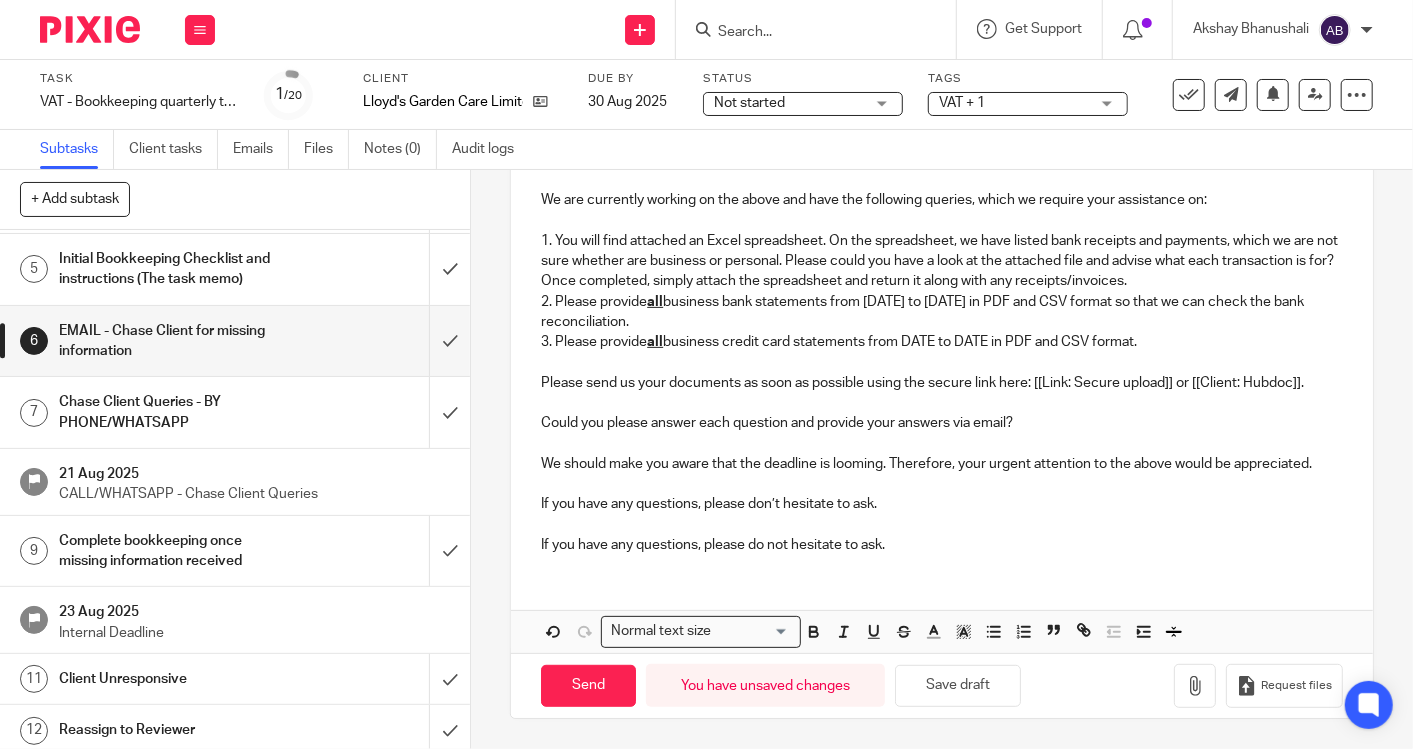 drag, startPoint x: 646, startPoint y: 467, endPoint x: 527, endPoint y: 449, distance: 120.353645 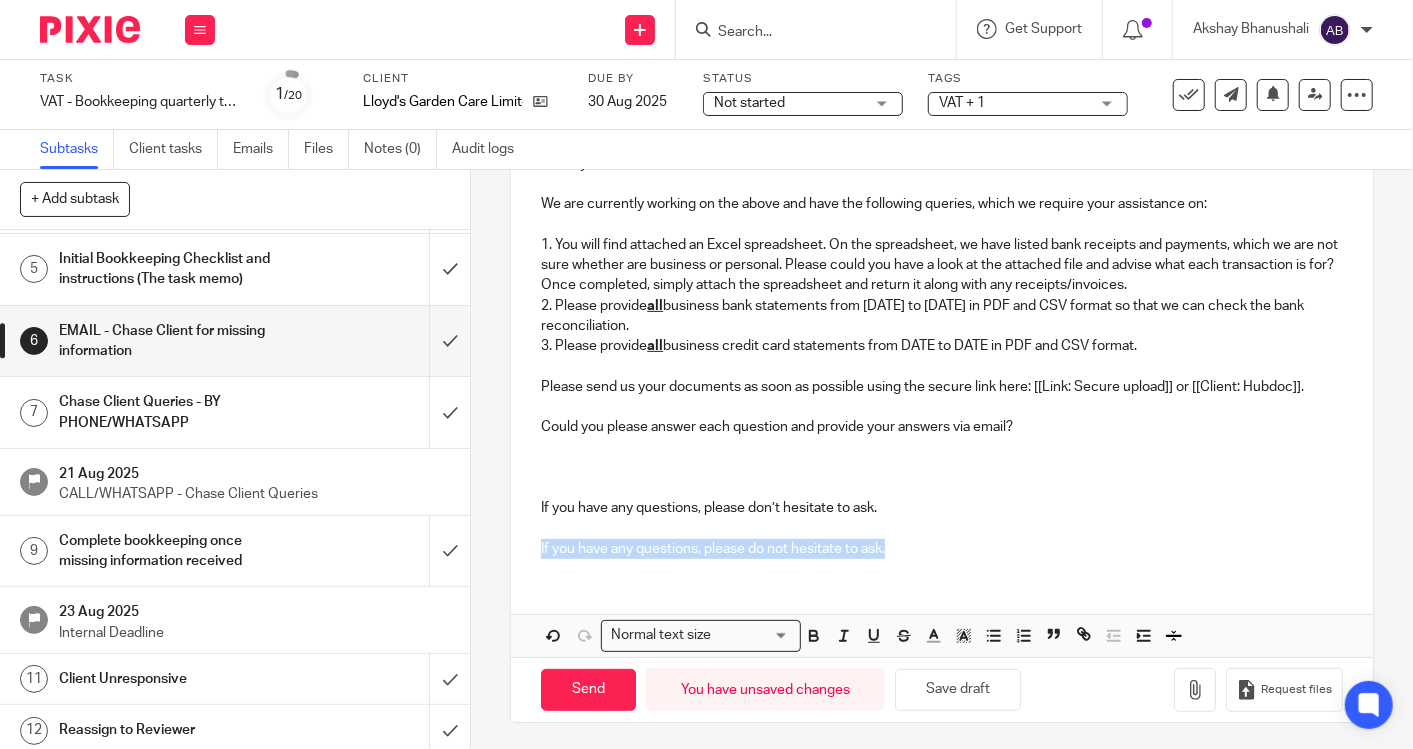 drag, startPoint x: 884, startPoint y: 542, endPoint x: 511, endPoint y: 545, distance: 373.01205 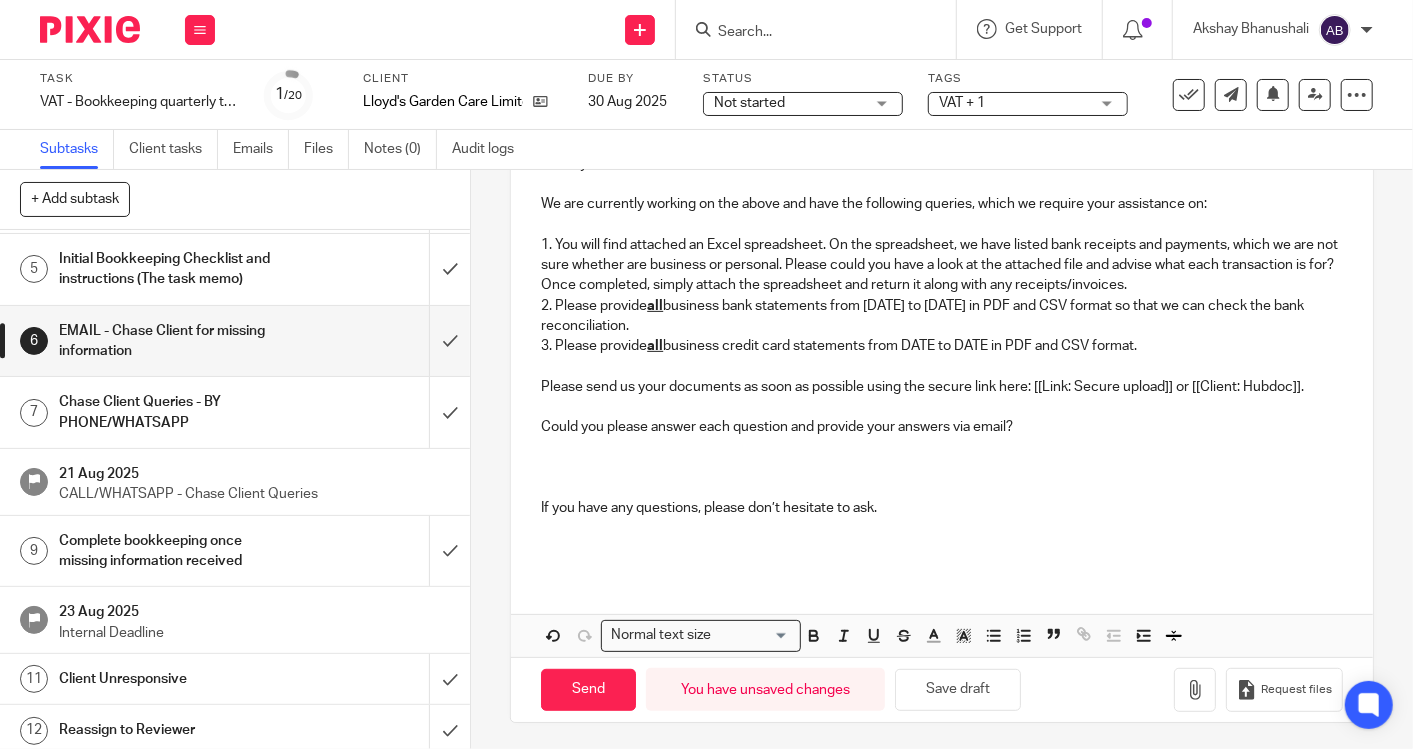 scroll, scrollTop: 191, scrollLeft: 0, axis: vertical 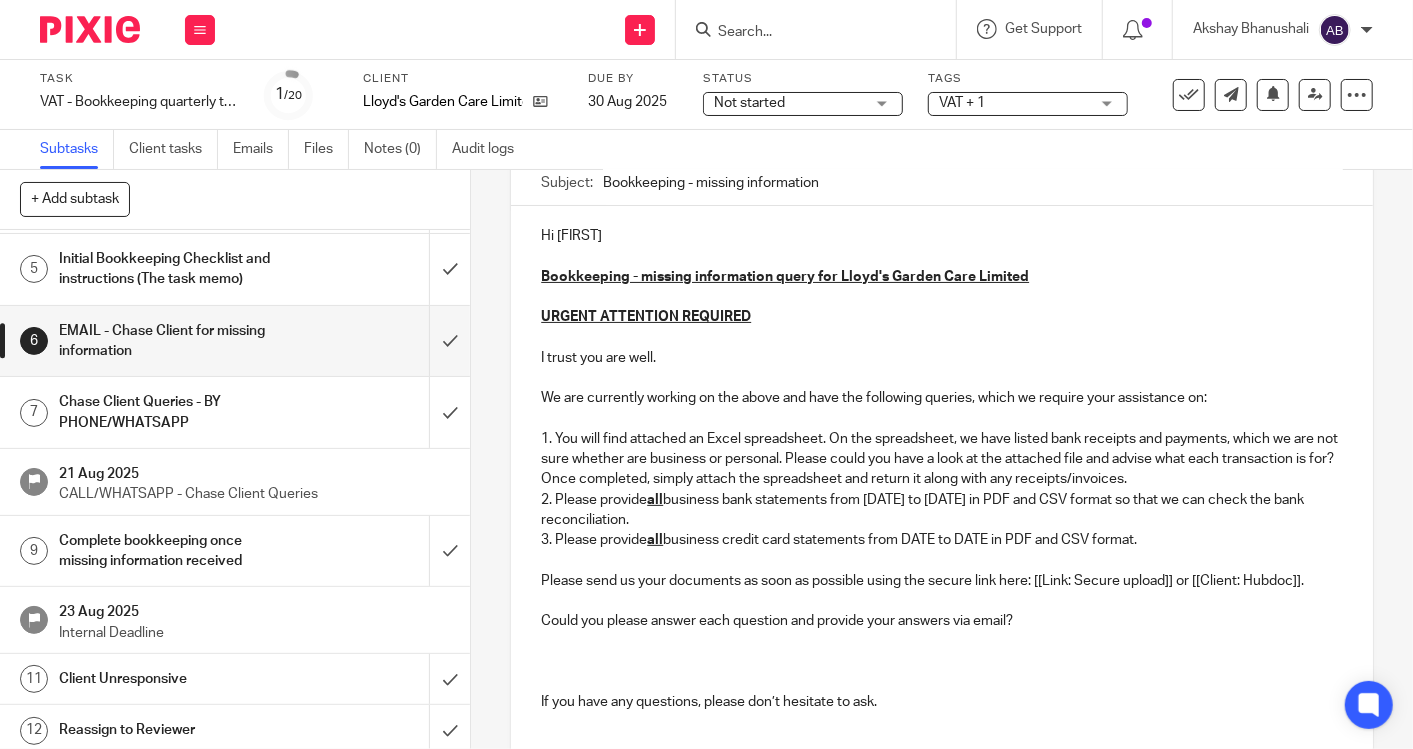 click at bounding box center [942, 662] 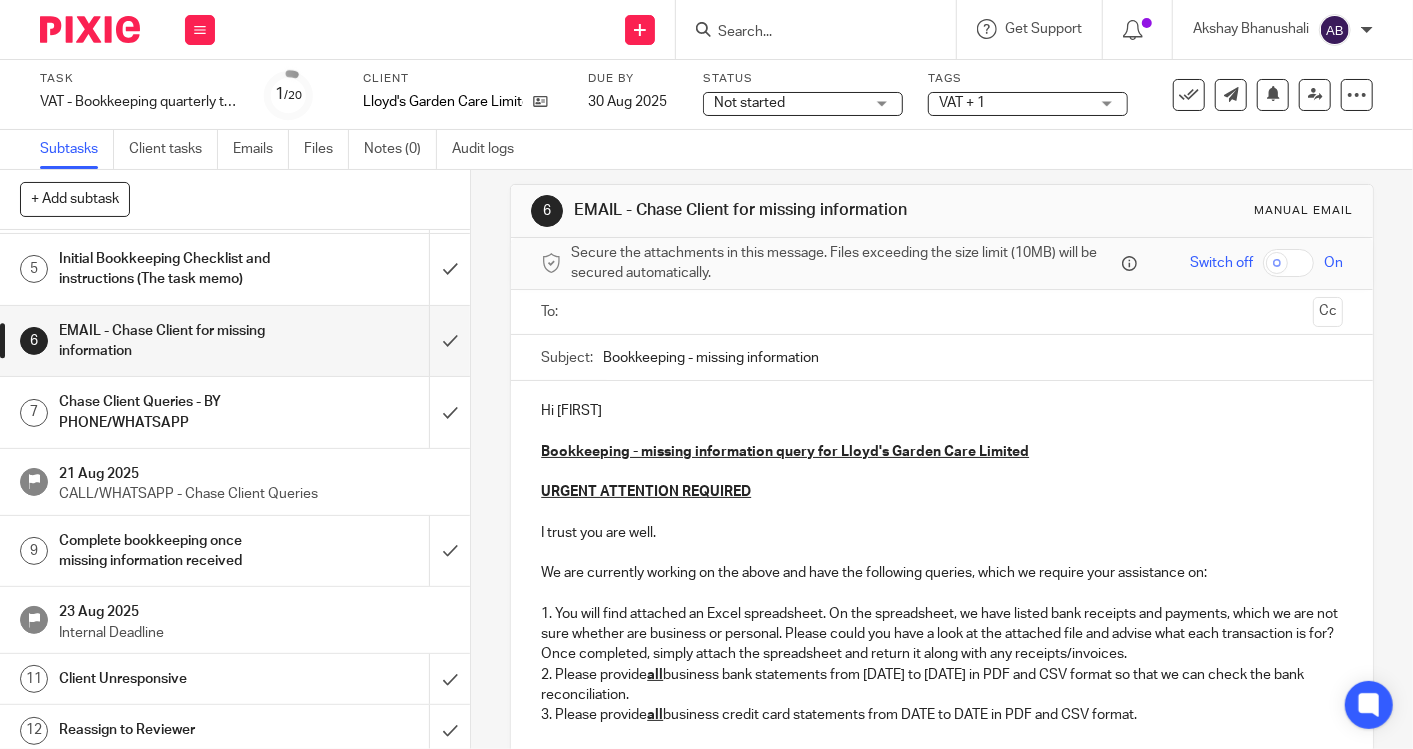 scroll, scrollTop: 238, scrollLeft: 0, axis: vertical 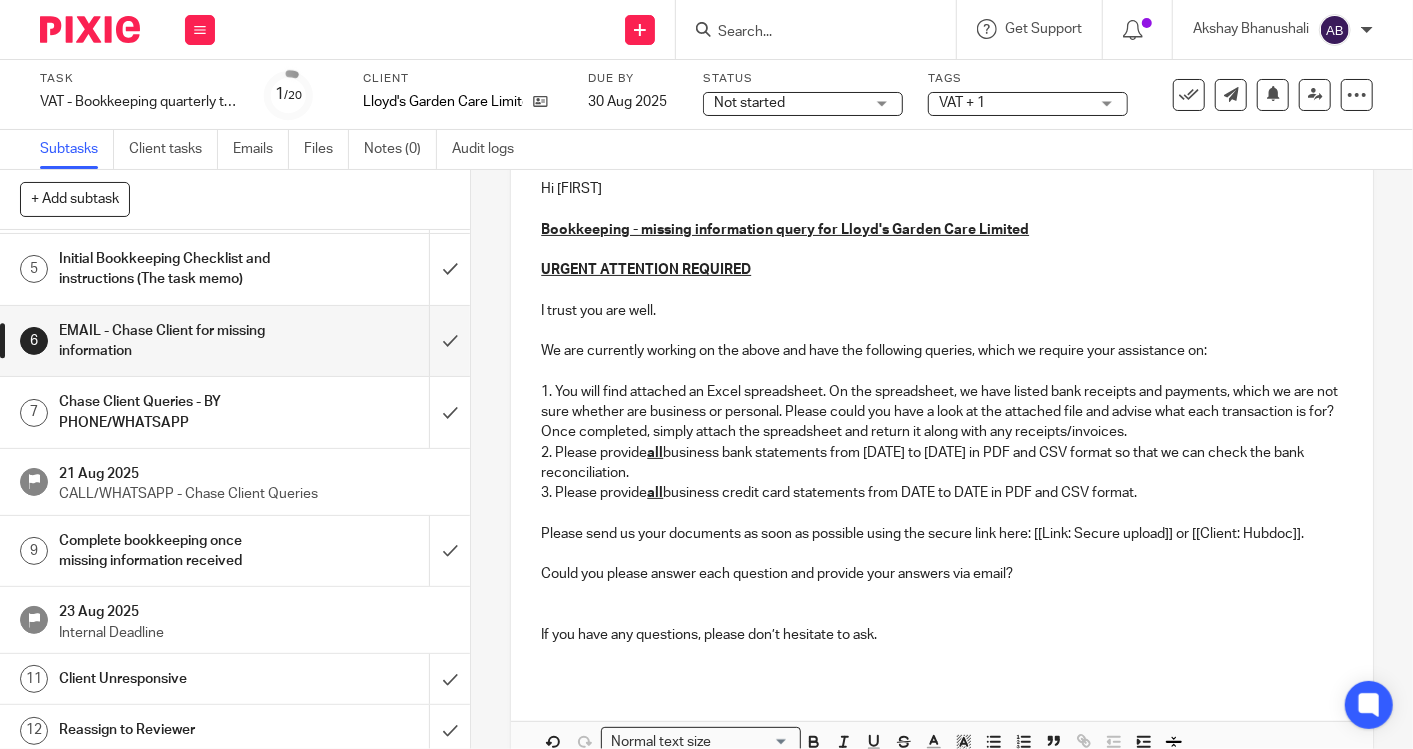 click at bounding box center [942, 615] 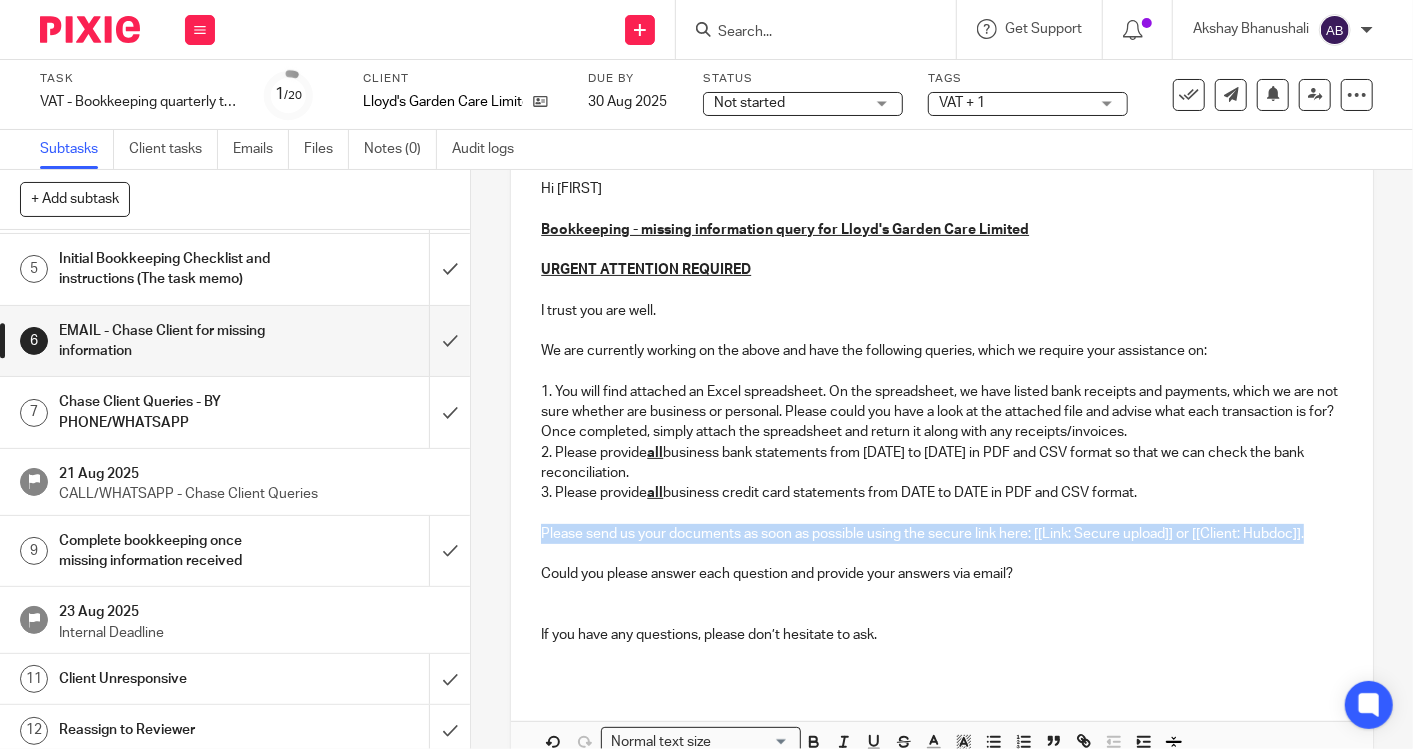 drag, startPoint x: 531, startPoint y: 530, endPoint x: 1305, endPoint y: 534, distance: 774.0103 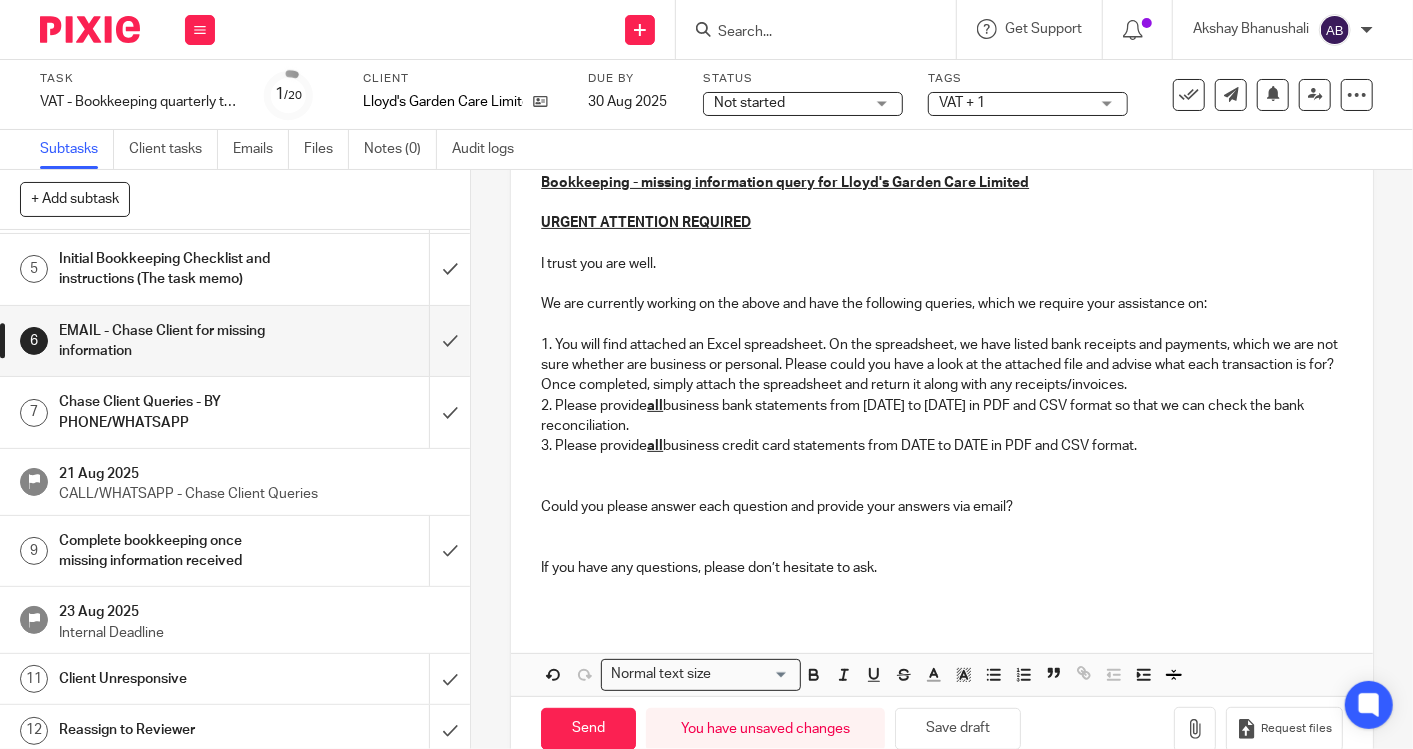 scroll, scrollTop: 285, scrollLeft: 0, axis: vertical 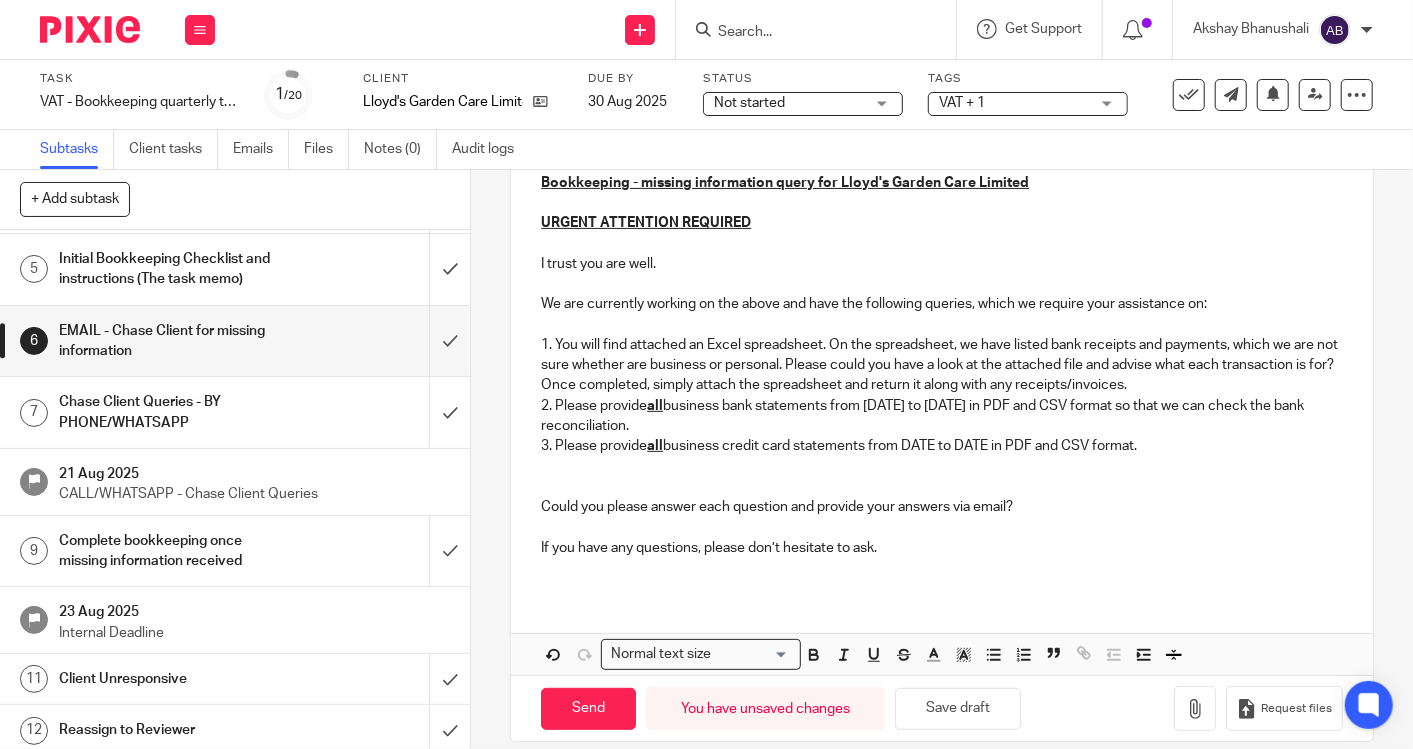 click at bounding box center [942, 466] 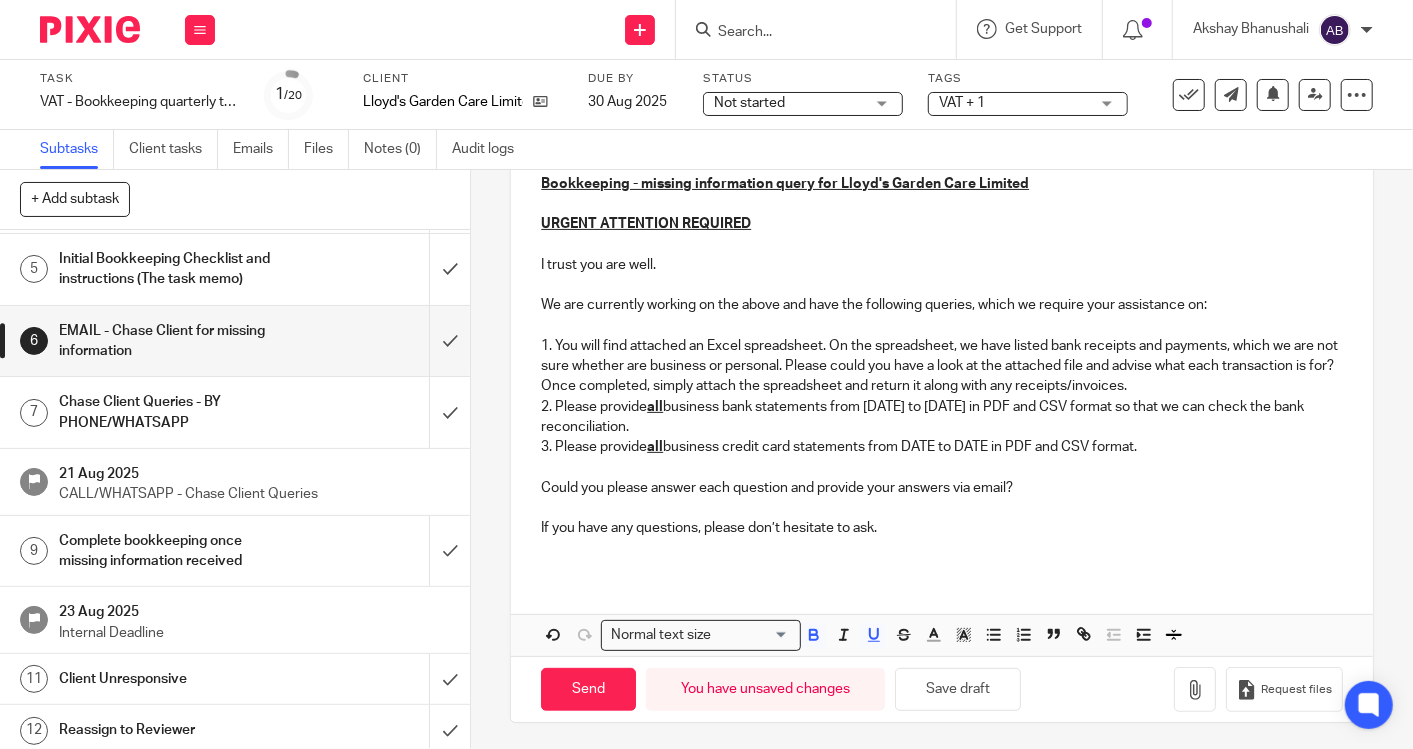 drag, startPoint x: 1144, startPoint y: 443, endPoint x: 550, endPoint y: 445, distance: 594.00336 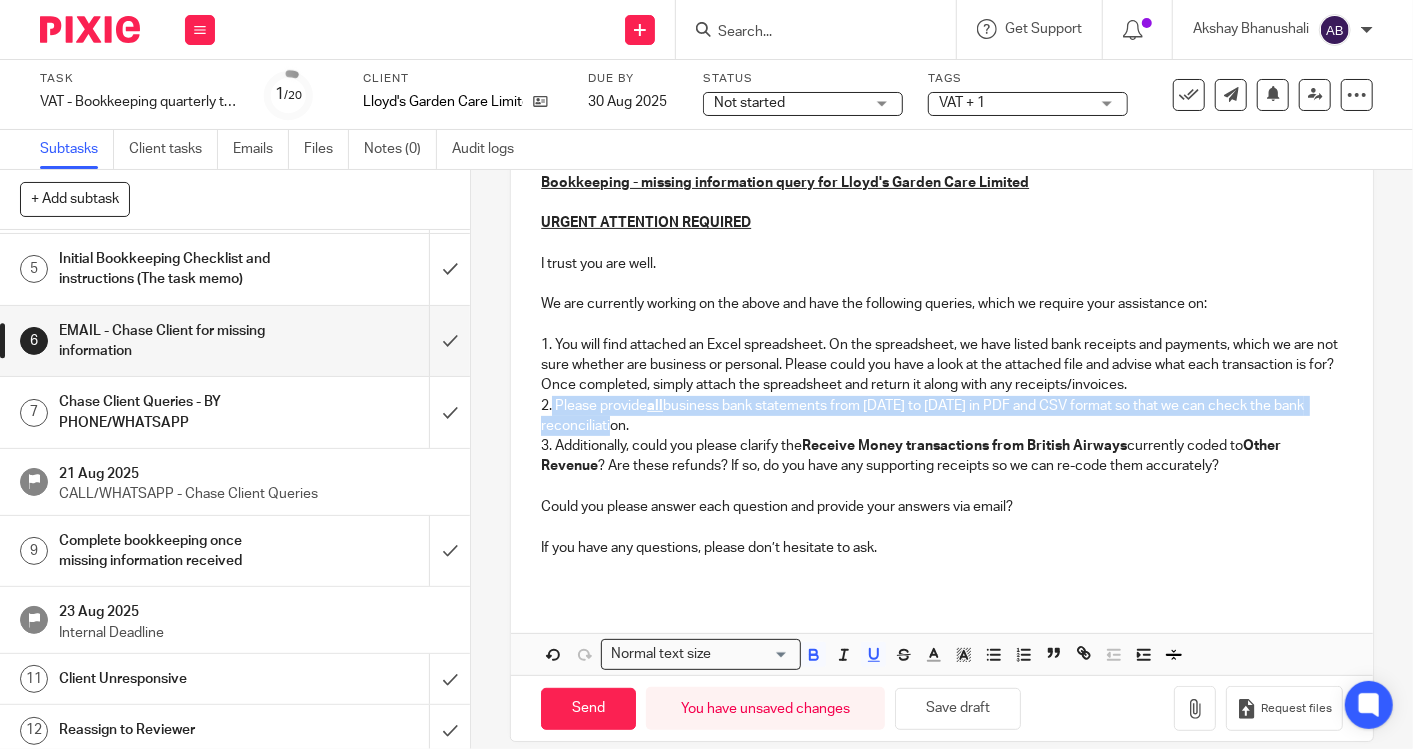drag, startPoint x: 622, startPoint y: 422, endPoint x: 546, endPoint y: 401, distance: 78.84795 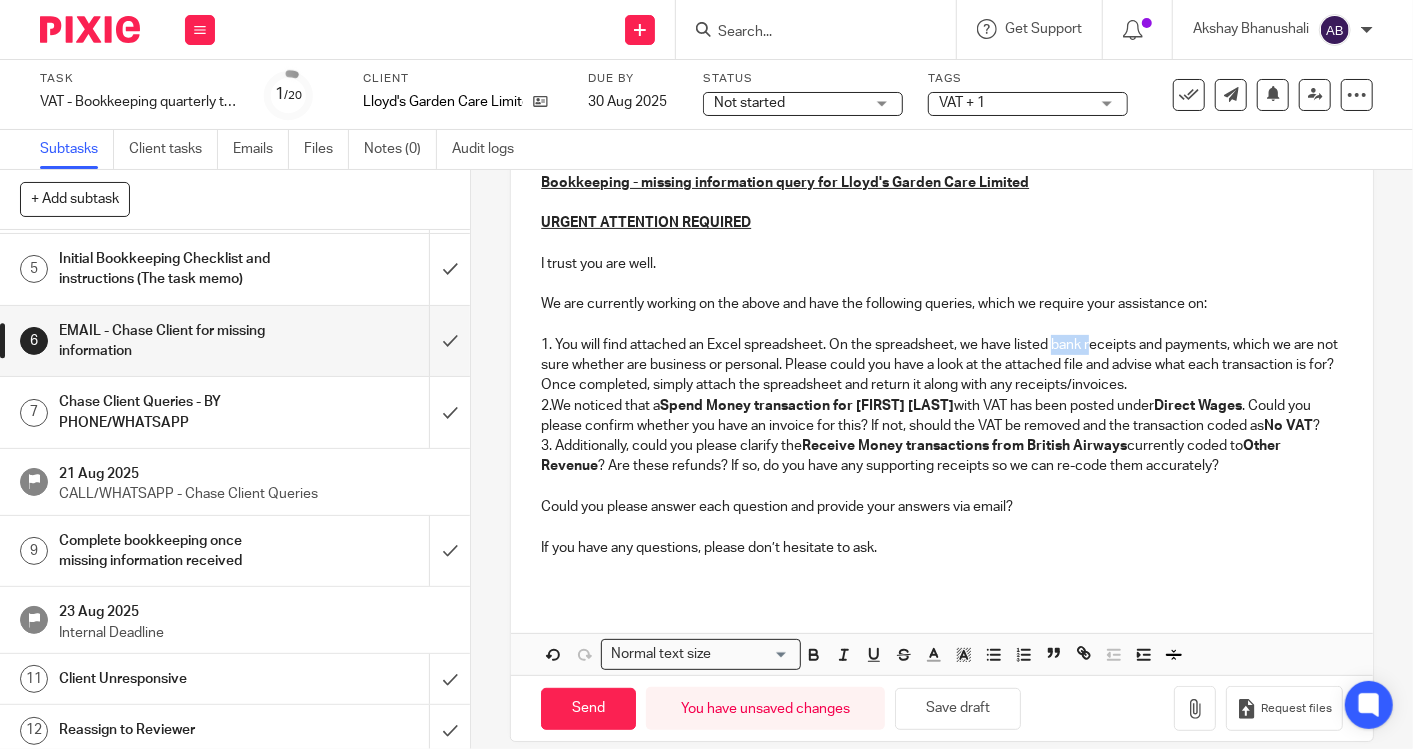 drag, startPoint x: 1046, startPoint y: 342, endPoint x: 1083, endPoint y: 344, distance: 37.054016 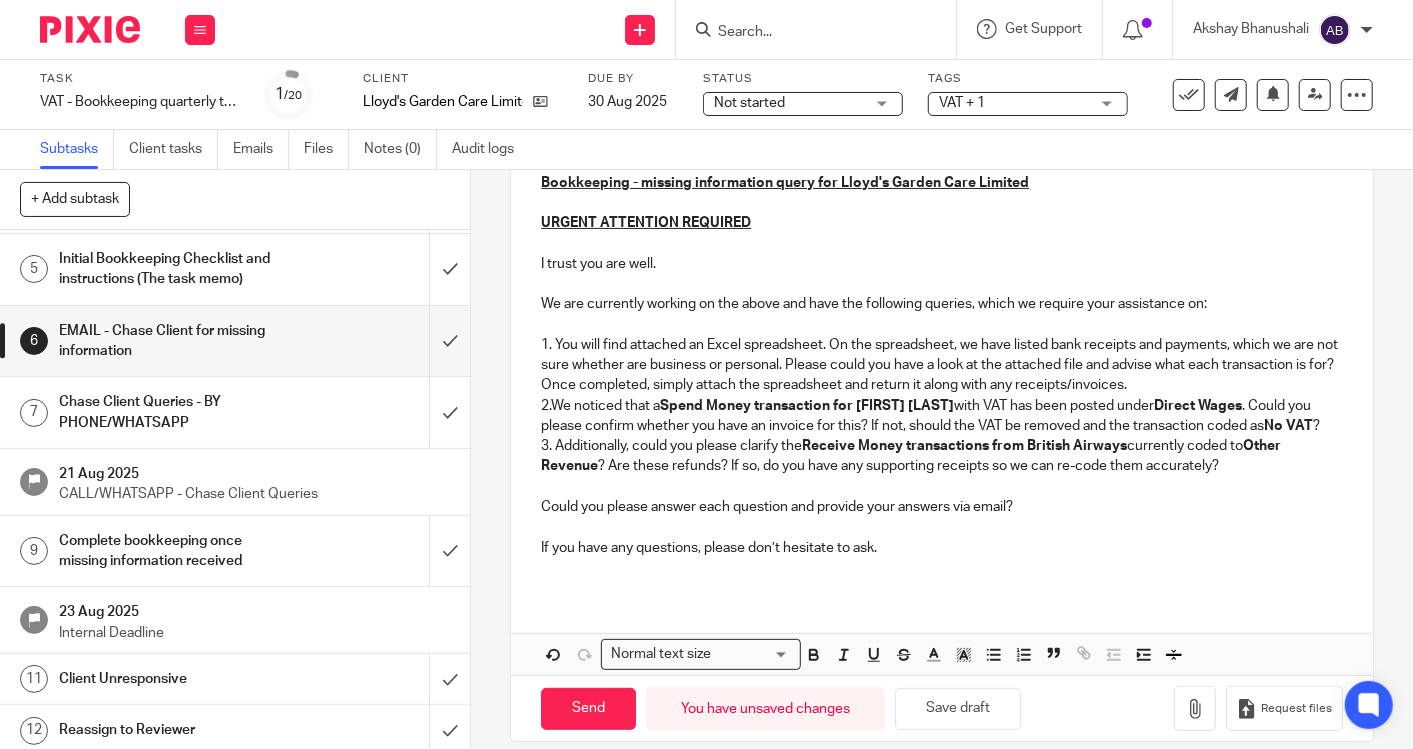 click on "1. You will find attached an Excel spreadsheet. On the spreadsheet, we have listed bank receipts and payments, which we are not sure whether are business or personal. Please could you have a look at the attached file and advise what each transaction is for? Once completed, simply attach the spreadsheet and return it along with any receipts/invoices." at bounding box center [942, 365] 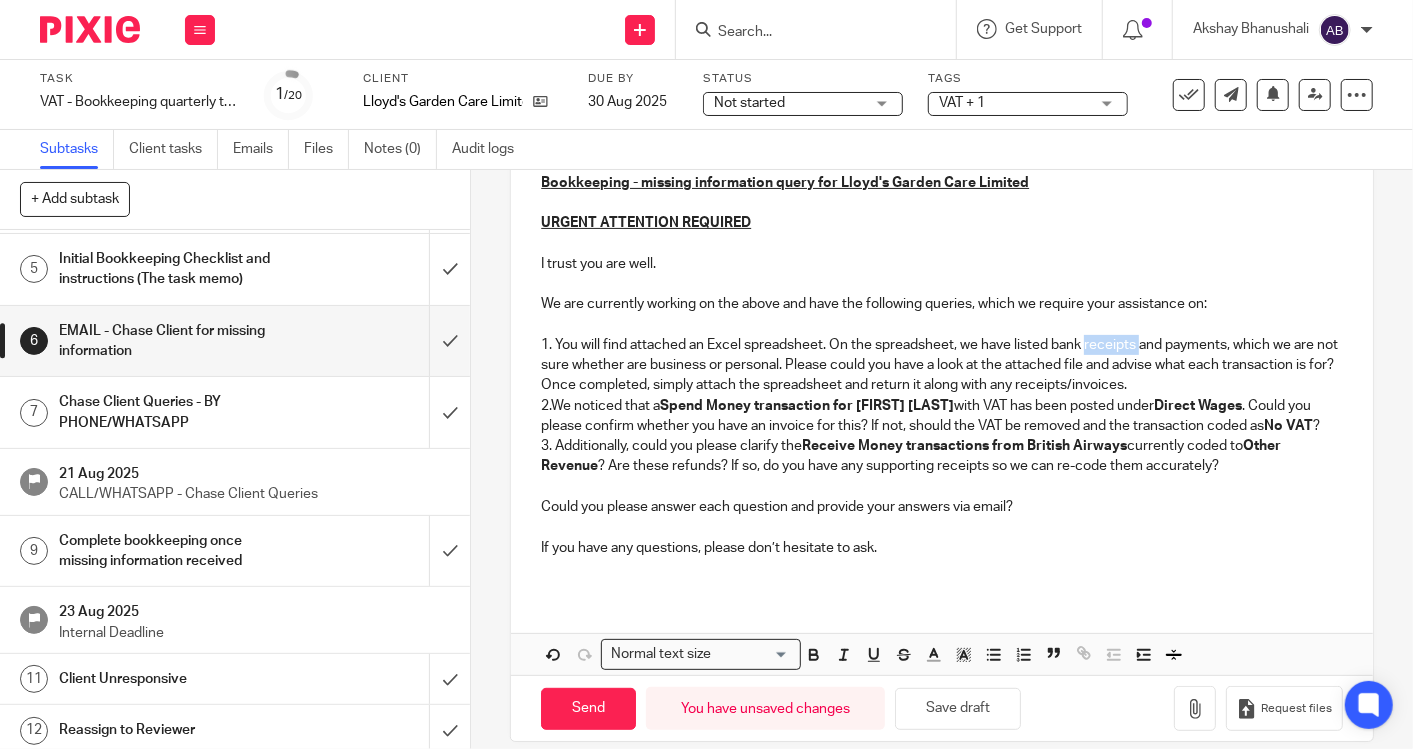 click on "1. You will find attached an Excel spreadsheet. On the spreadsheet, we have listed bank receipts and payments, which we are not sure whether are business or personal. Please could you have a look at the attached file and advise what each transaction is for? Once completed, simply attach the spreadsheet and return it along with any receipts/invoices." at bounding box center (942, 365) 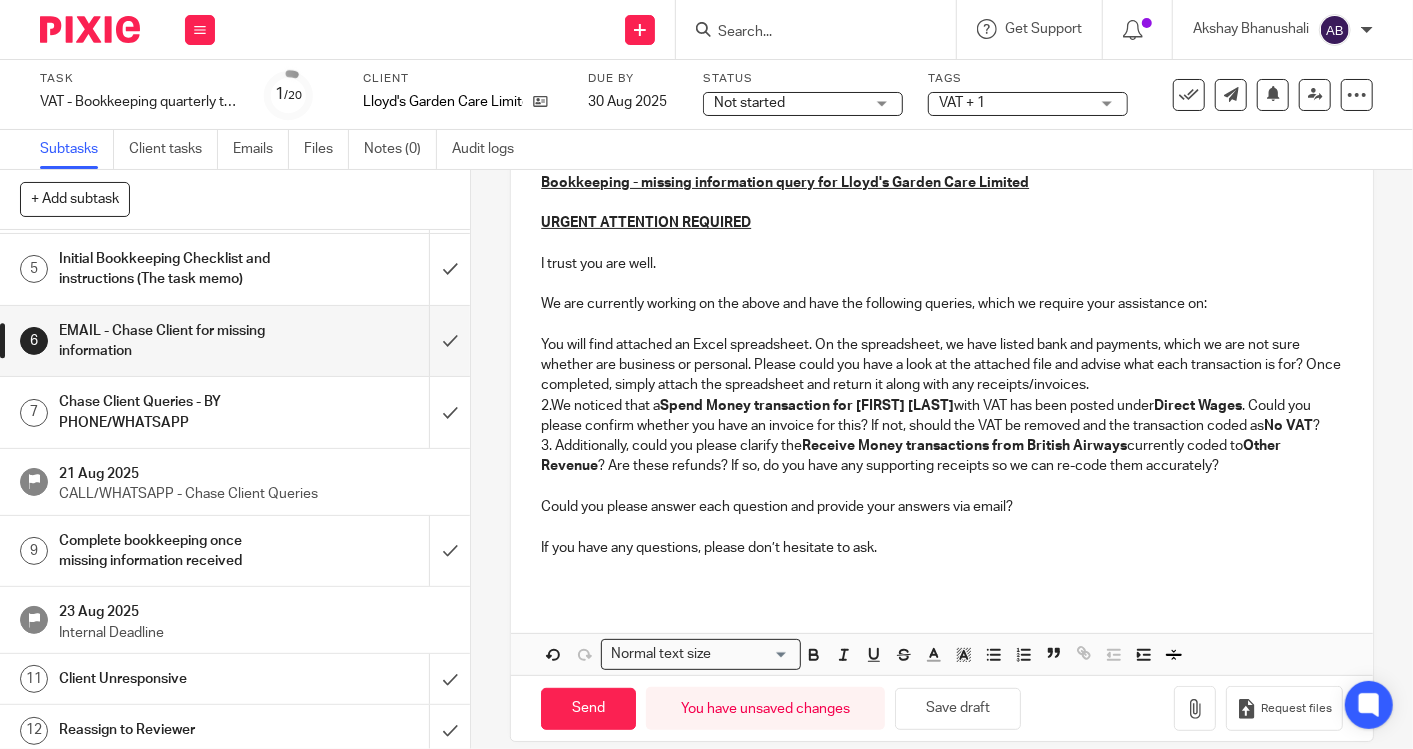 click on "1. You will find attached an Excel spreadsheet. On the spreadsheet, we have listed bank and payments, which we are not sure whether are business or personal. Please could you have a look at the attached file and advise what each transaction is for? Once completed, simply attach the spreadsheet and return it along with any receipts/invoices." at bounding box center (942, 365) 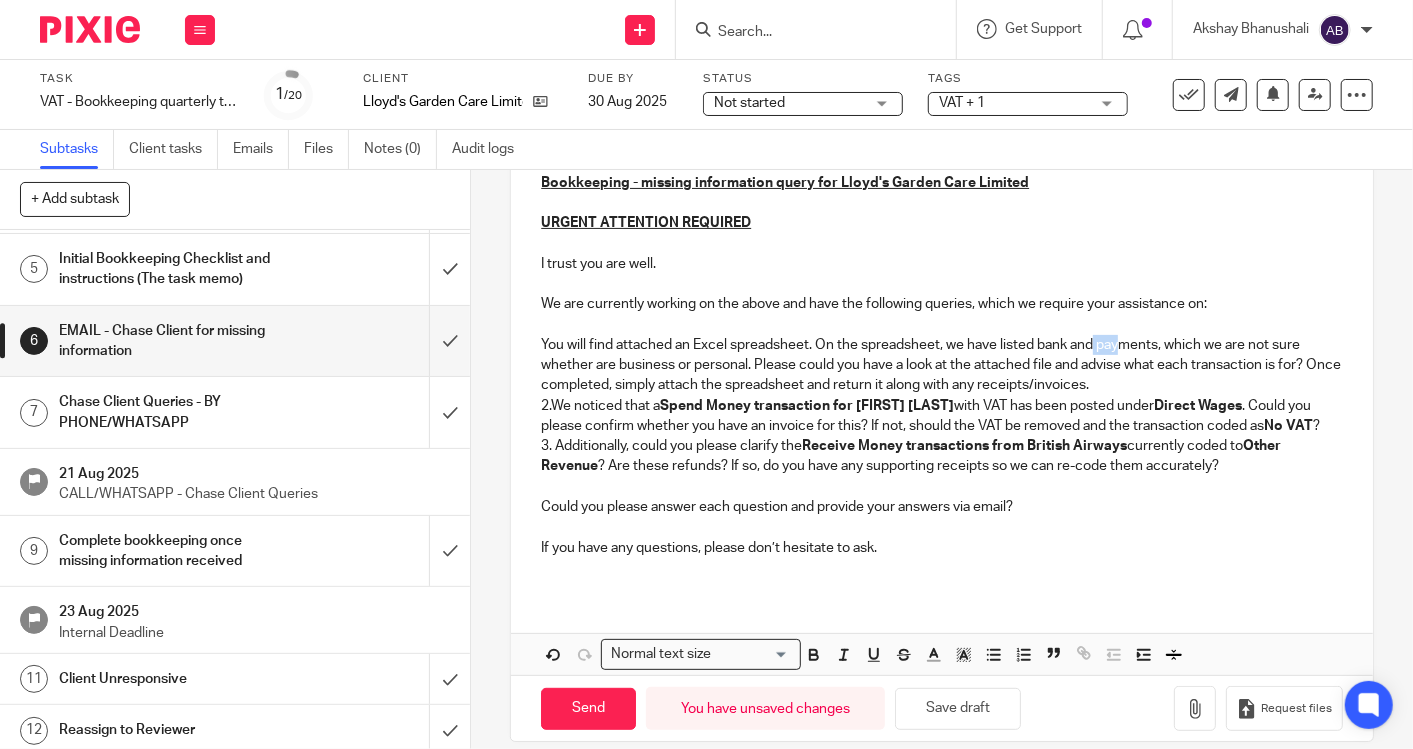 click on "1. You will find attached an Excel spreadsheet. On the spreadsheet, we have listed bank and payments, which we are not sure whether are business or personal. Please could you have a look at the attached file and advise what each transaction is for? Once completed, simply attach the spreadsheet and return it along with any receipts/invoices." at bounding box center [942, 365] 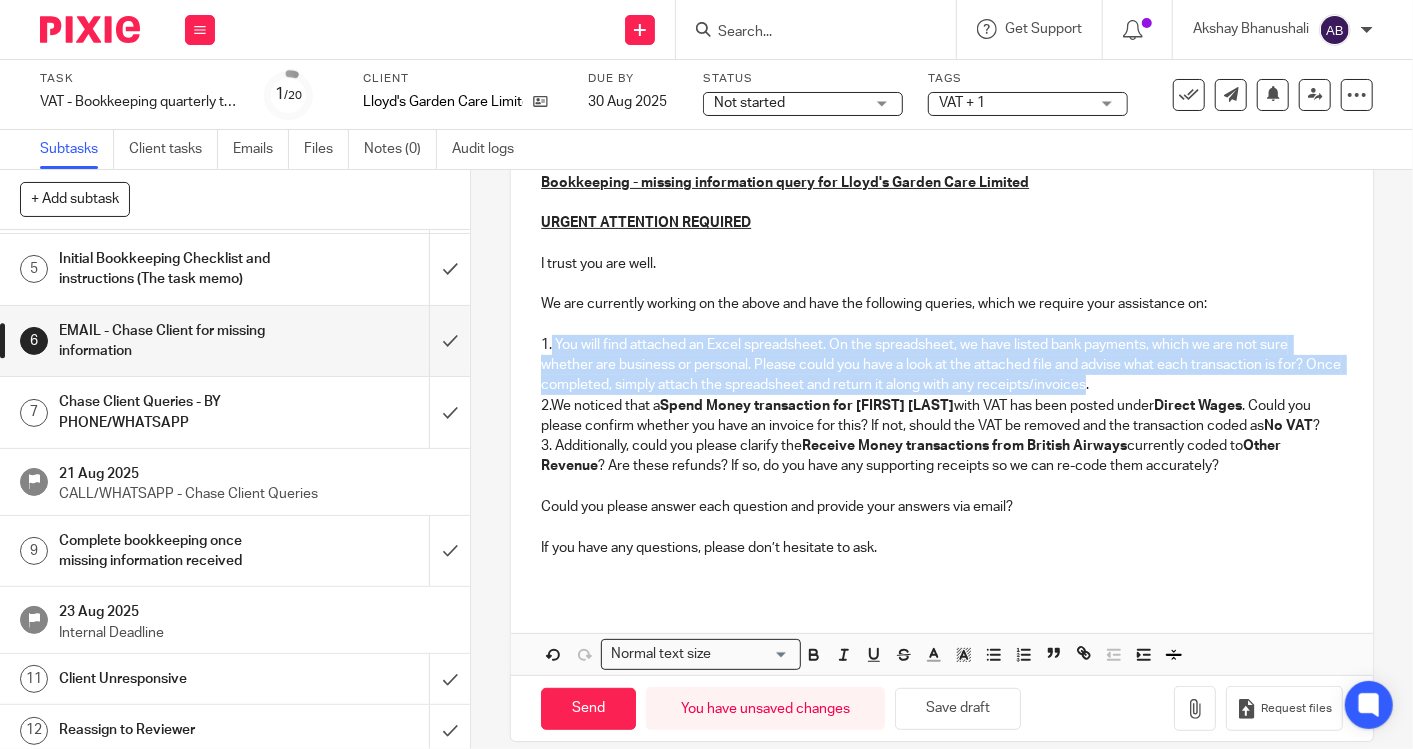 drag, startPoint x: 1118, startPoint y: 384, endPoint x: 545, endPoint y: 350, distance: 574.0078 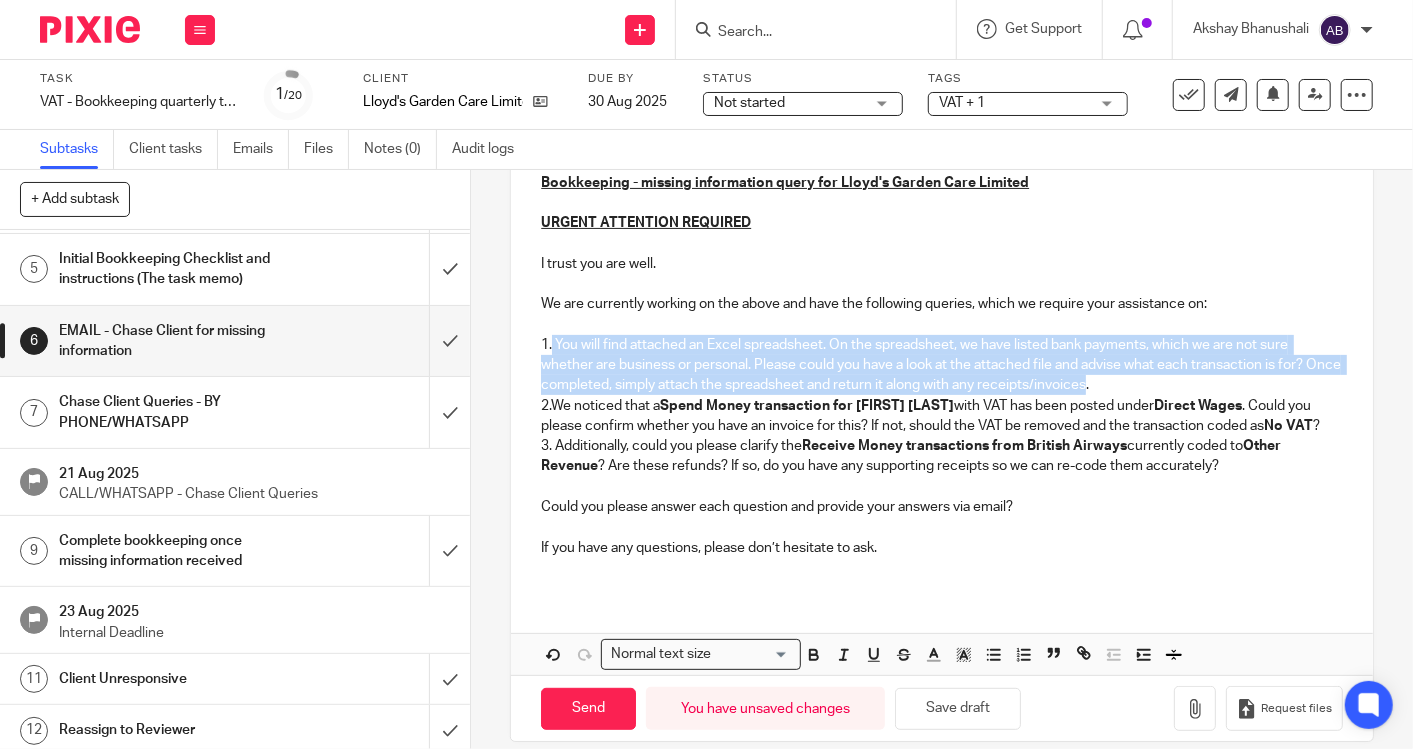 click on "2.We noticed that a  Spend Money transaction for Andrew Alsop  with VAT has been posted under  Direct Wages . Could you please confirm whether you have an invoice for this? If not, should the VAT be removed and the transaction coded as  No VAT ?" at bounding box center (942, 416) 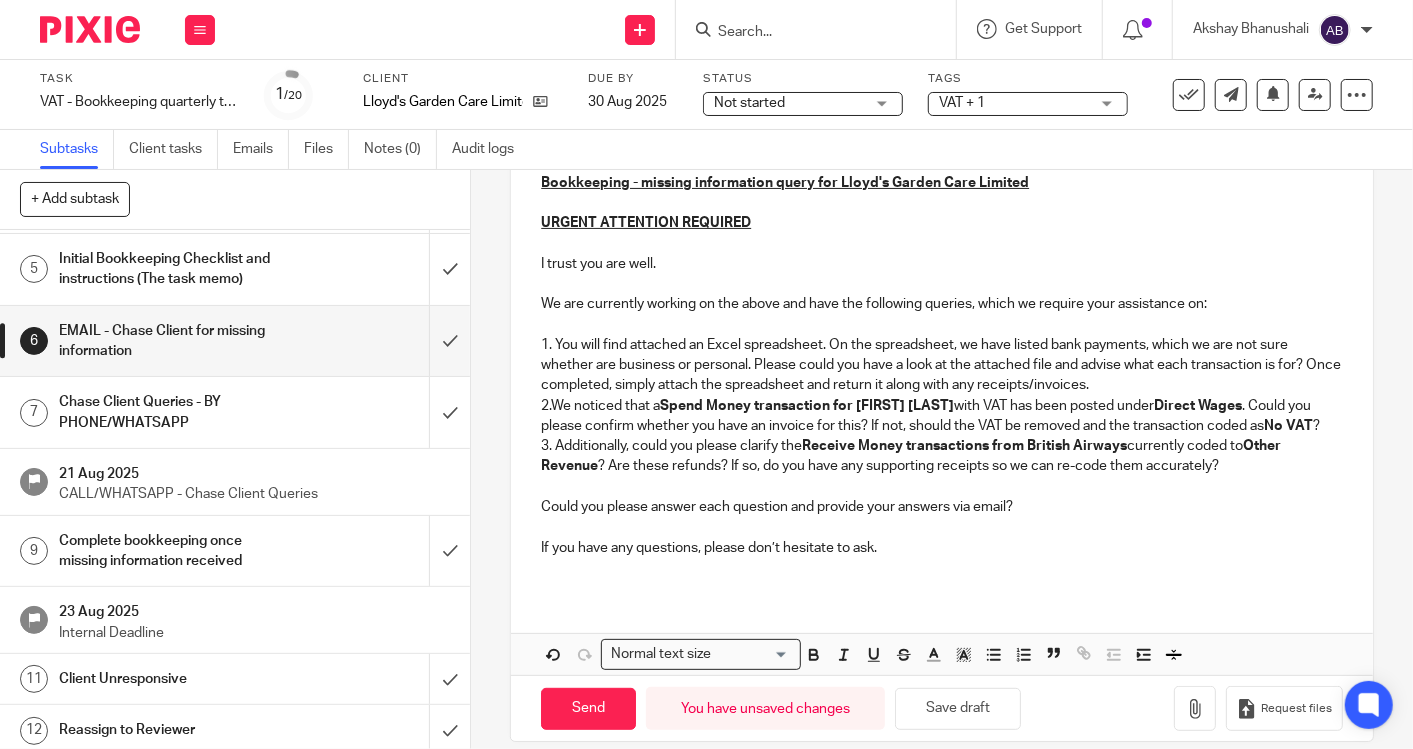 click on "1. You will find attached an Excel spreadsheet. On the spreadsheet, we have listed bank payments, which we are not sure whether are business or personal. Please could you have a look at the attached file and advise what each transaction is for? Once completed, simply attach the spreadsheet and return it along with any receipts/invoices." at bounding box center [942, 365] 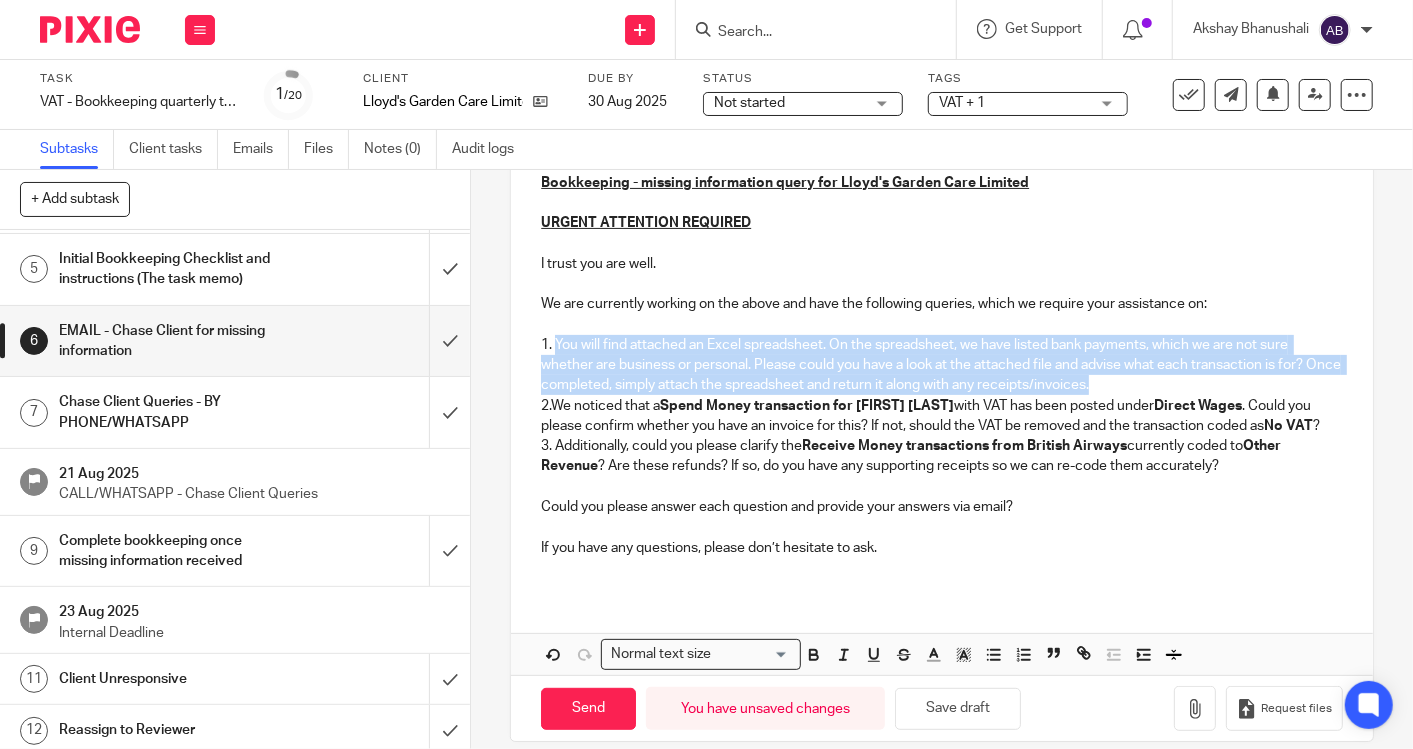 drag, startPoint x: 1132, startPoint y: 382, endPoint x: 550, endPoint y: 340, distance: 583.5135 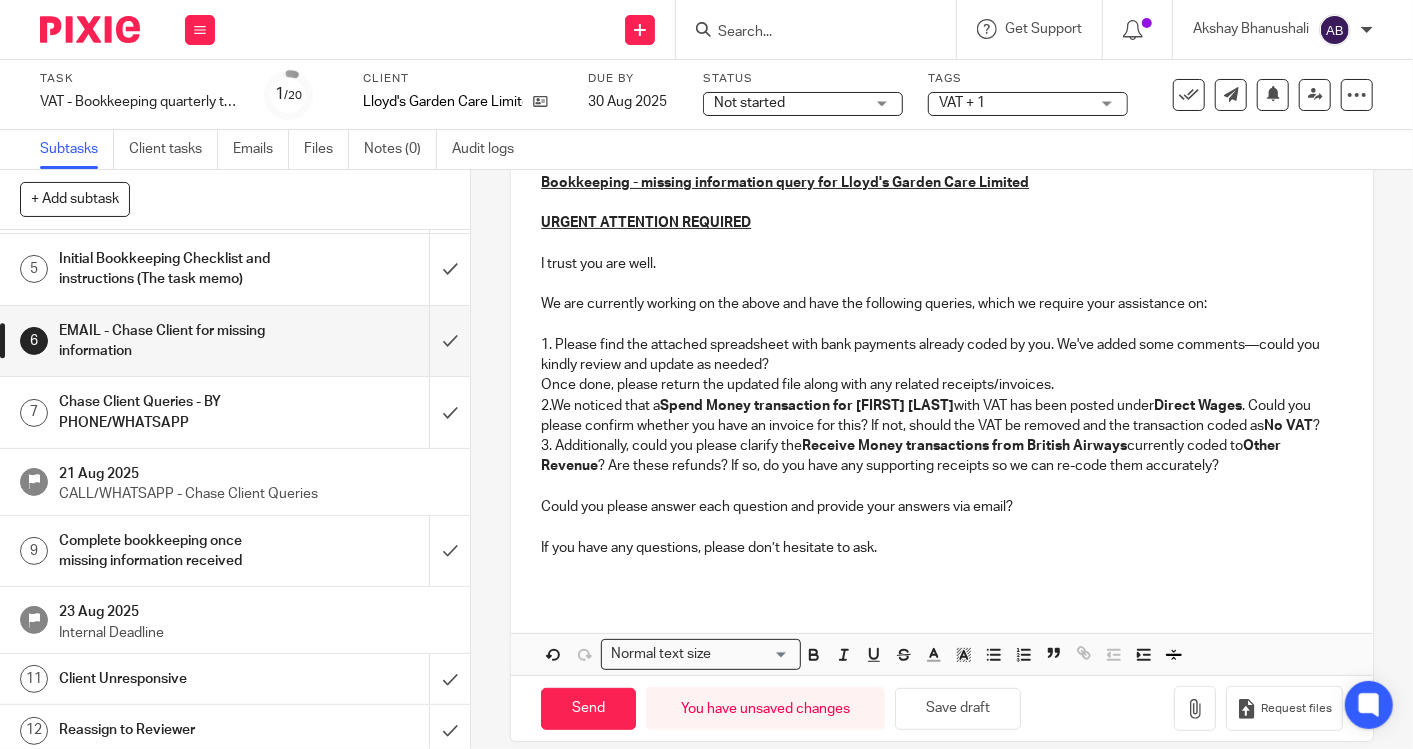click on "Hi Thomas Bookkeeping - missing information query for Lloyd's Garden Care Limited URGENT ATTENTION REQUIRED I trust you are well. We are currently working on the above and have the following queries, which we require your assistance on: 1. Please find the attached spreadsheet with bank payments already coded by you. We've added some comments—could you kindly review and update as needed? Once done, please return the updated file along with any related receipts/invoices. 2.We noticed that a  Spend Money transaction for Andrew Alsop  with VAT has been posted under  Direct Wages . Could you please confirm whether you have an invoice for this? If not, should the VAT be removed and the transaction coded as  No VAT ? 3. Additionally, could you please clarify the  Receive Money transactions from British Airways  currently coded to  Other Revenue ? Are these refunds? If so, do you have any supporting receipts so we can re-code them accurately? If you have any questions, please don’t hesitate to ask." at bounding box center (942, 352) 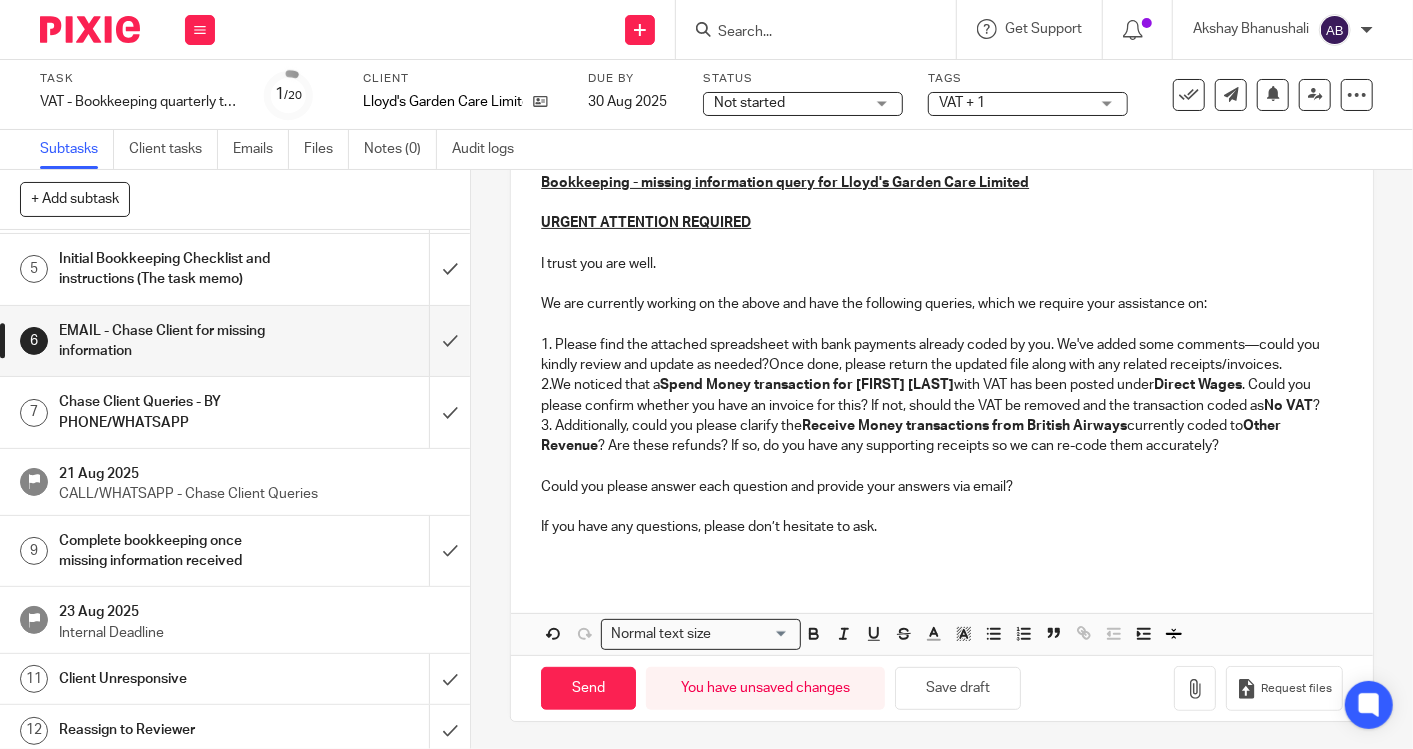 click on "Hi Thomas Bookkeeping - missing information query for Lloyd's Garden Care Limited URGENT ATTENTION REQUIRED I trust you are well. We are currently working on the above and have the following queries, which we require your assistance on: 1. Please find the attached spreadsheet with bank payments already coded by you. We've added some comments—could you kindly review and update as needed?Once done, please return the updated file along with any related receipts/invoices. 2.We noticed that a  Spend Money transaction for Andrew Alsop  with VAT has been posted under  Direct Wages . Could you please confirm whether you have an invoice for this? If not, should the VAT be removed and the transaction coded as  No VAT ? 3. Additionally, could you please clarify the  Receive Money transactions from British Airways  currently coded to  Other Revenue ? Are these refunds? If so, do you have any supporting receipts so we can re-code them accurately? If you have any questions, please don’t hesitate to ask." at bounding box center [942, 342] 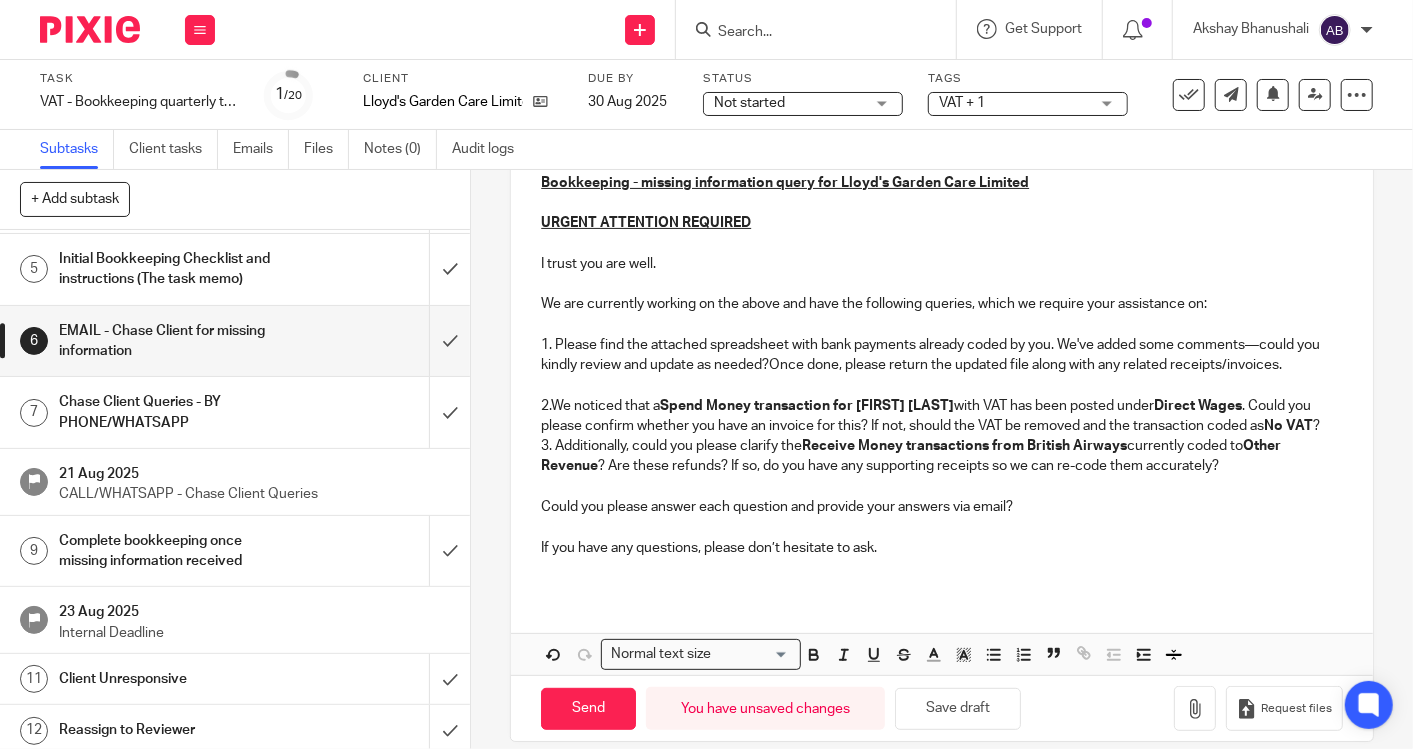 click on "2.We noticed that a  Spend Money transaction for Andrew Alsop  with VAT has been posted under  Direct Wages . Could you please confirm whether you have an invoice for this? If not, should the VAT be removed and the transaction coded as  No VAT ?" at bounding box center [942, 416] 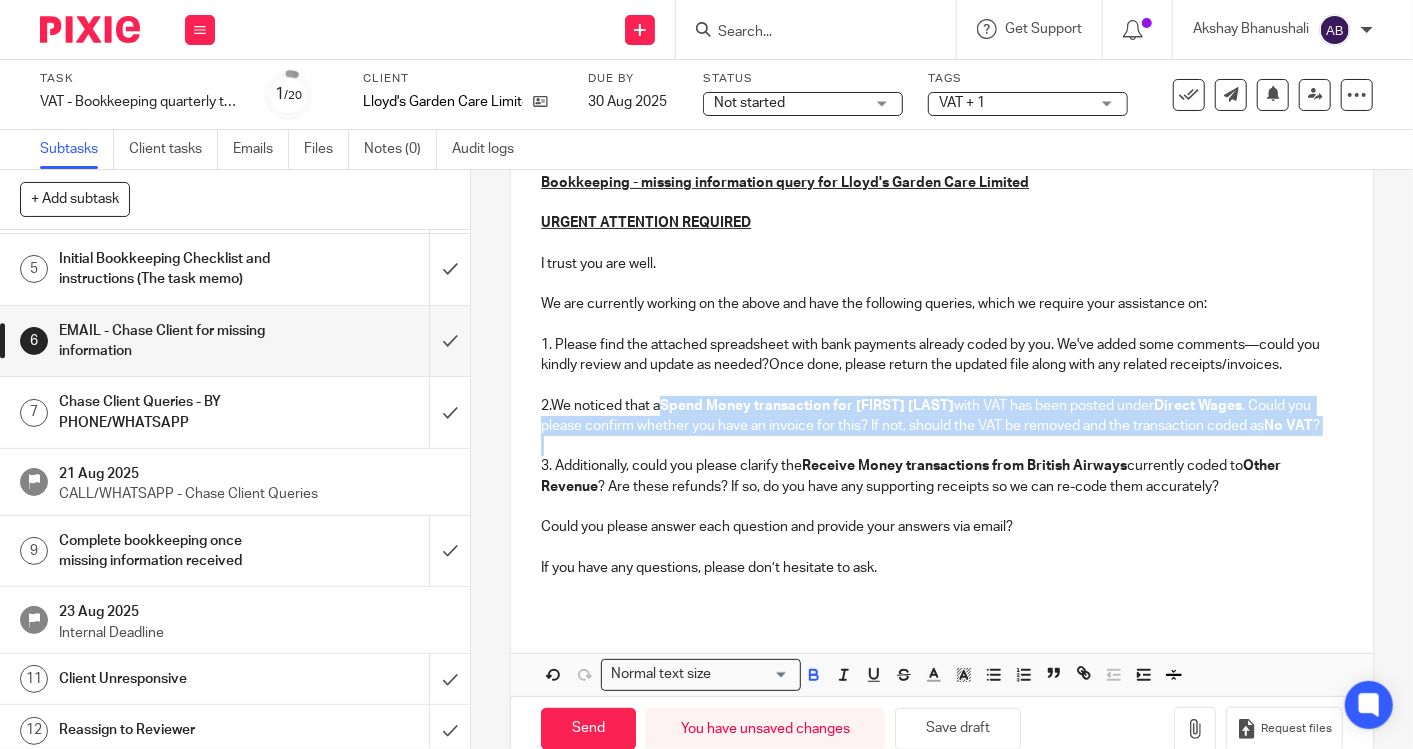 drag, startPoint x: 654, startPoint y: 401, endPoint x: 1245, endPoint y: 458, distance: 593.7424 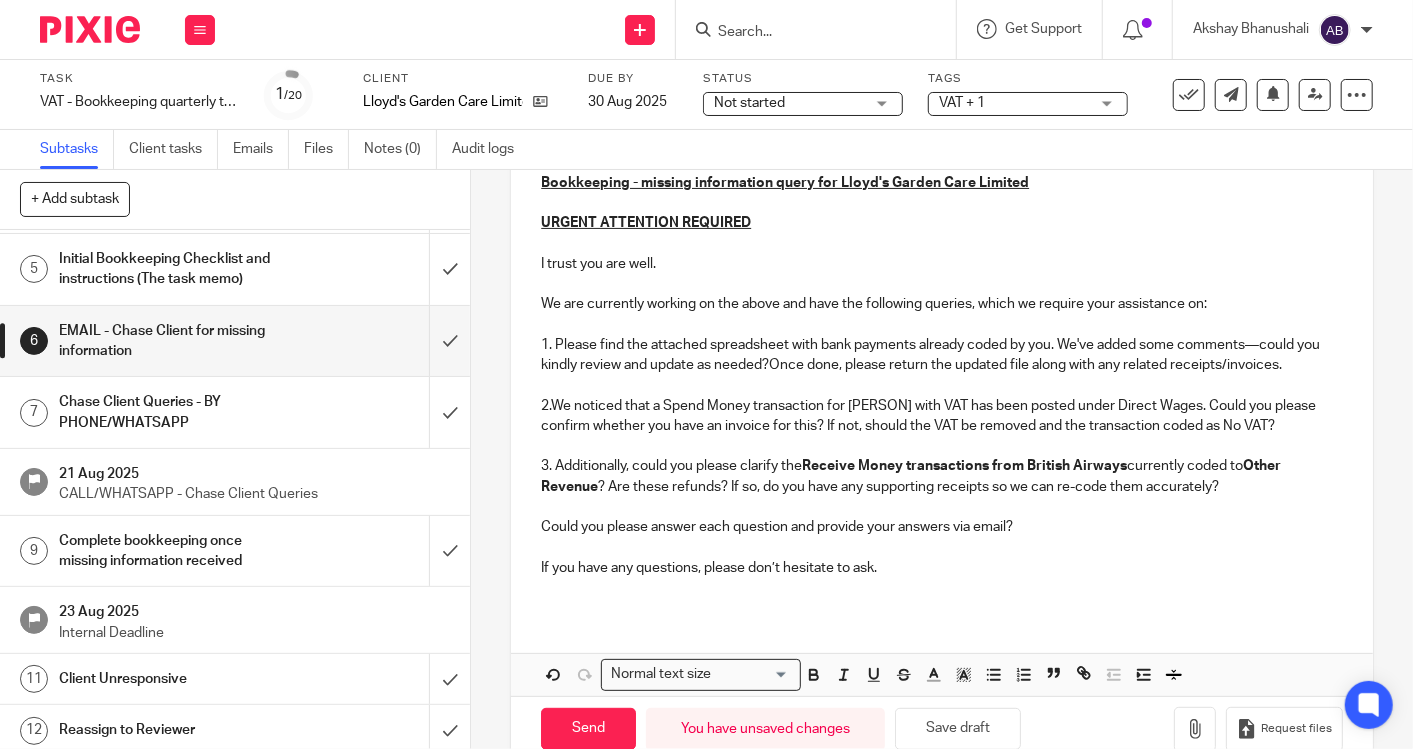 click at bounding box center [942, 507] 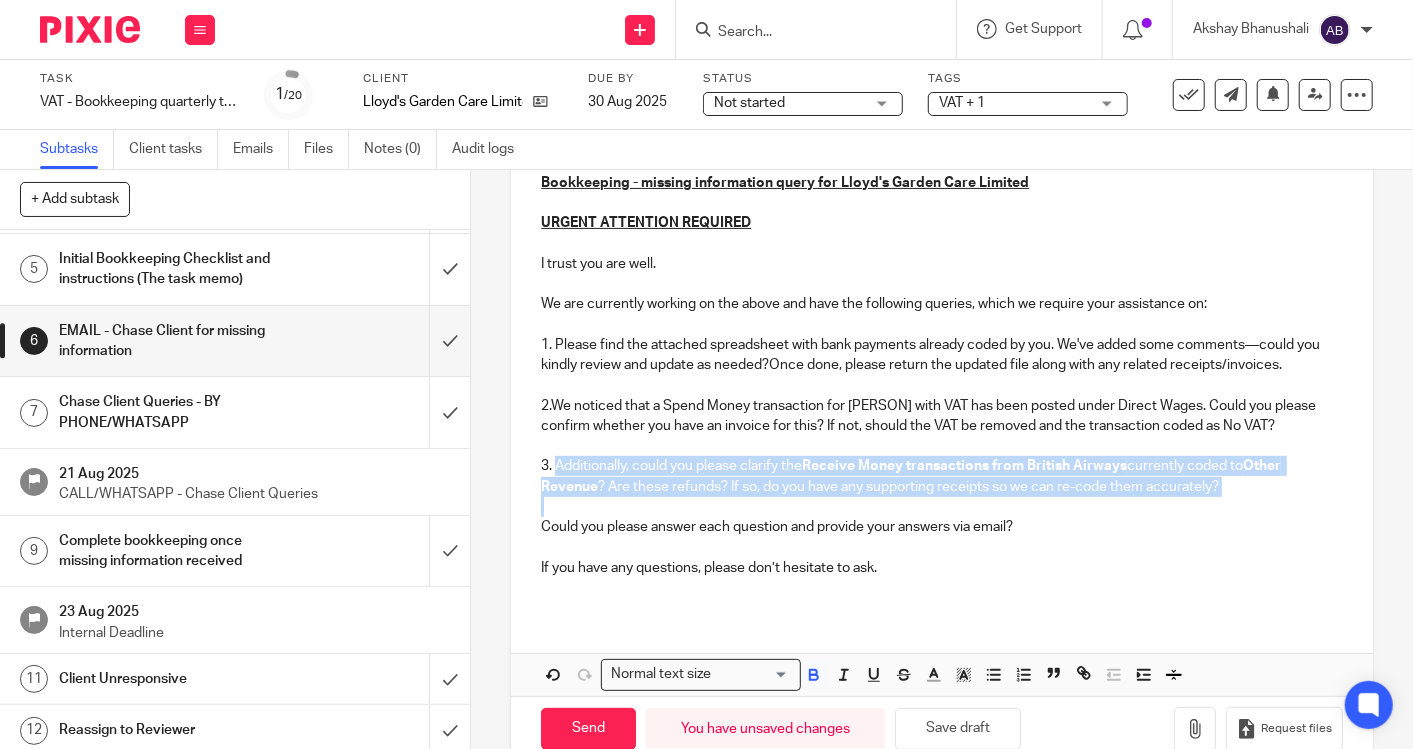 drag, startPoint x: 551, startPoint y: 478, endPoint x: 1251, endPoint y: 531, distance: 702.00354 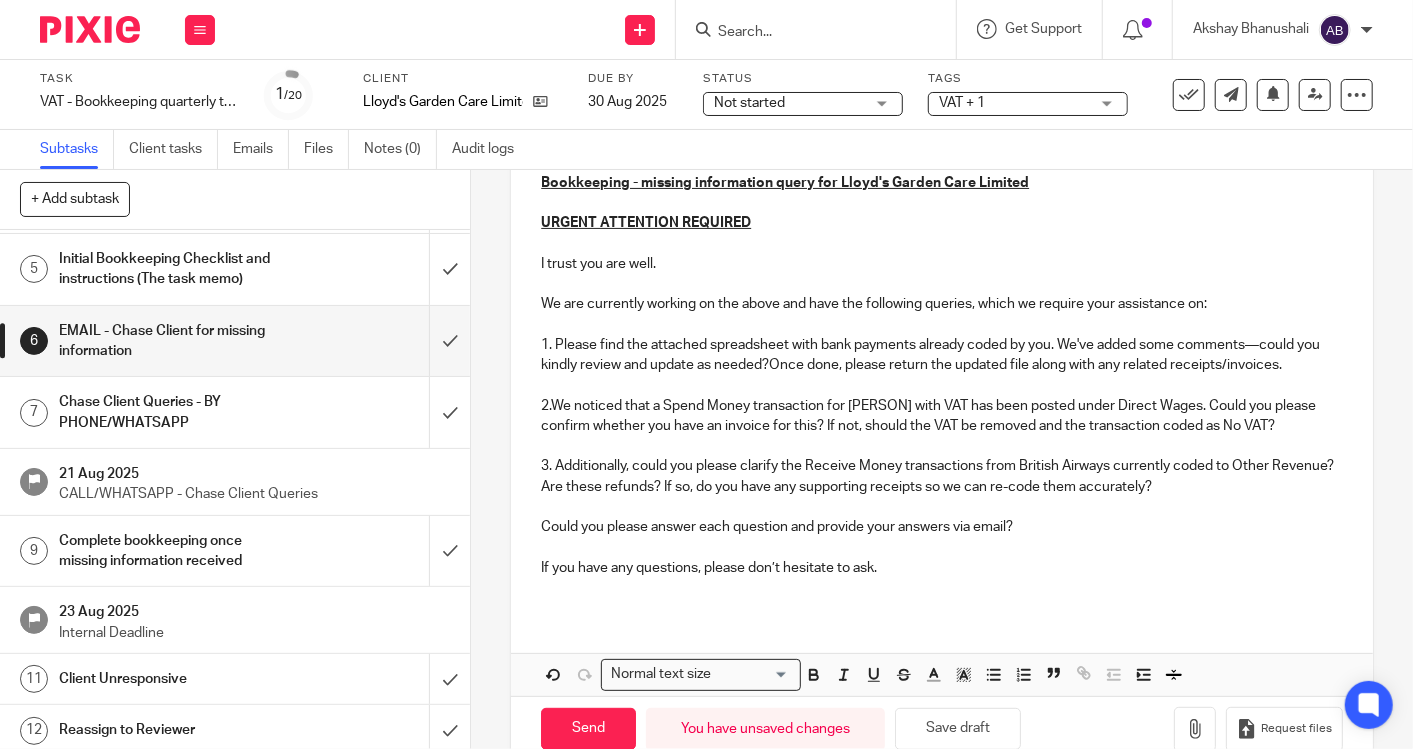 click on "2.We noticed that a Spend Money transaction for Andrew Alsop with VAT has been posted under Direct Wages. Could you please confirm whether you have an invoice for this? If not, should the VAT be removed and the transaction coded as No VAT?" at bounding box center [942, 416] 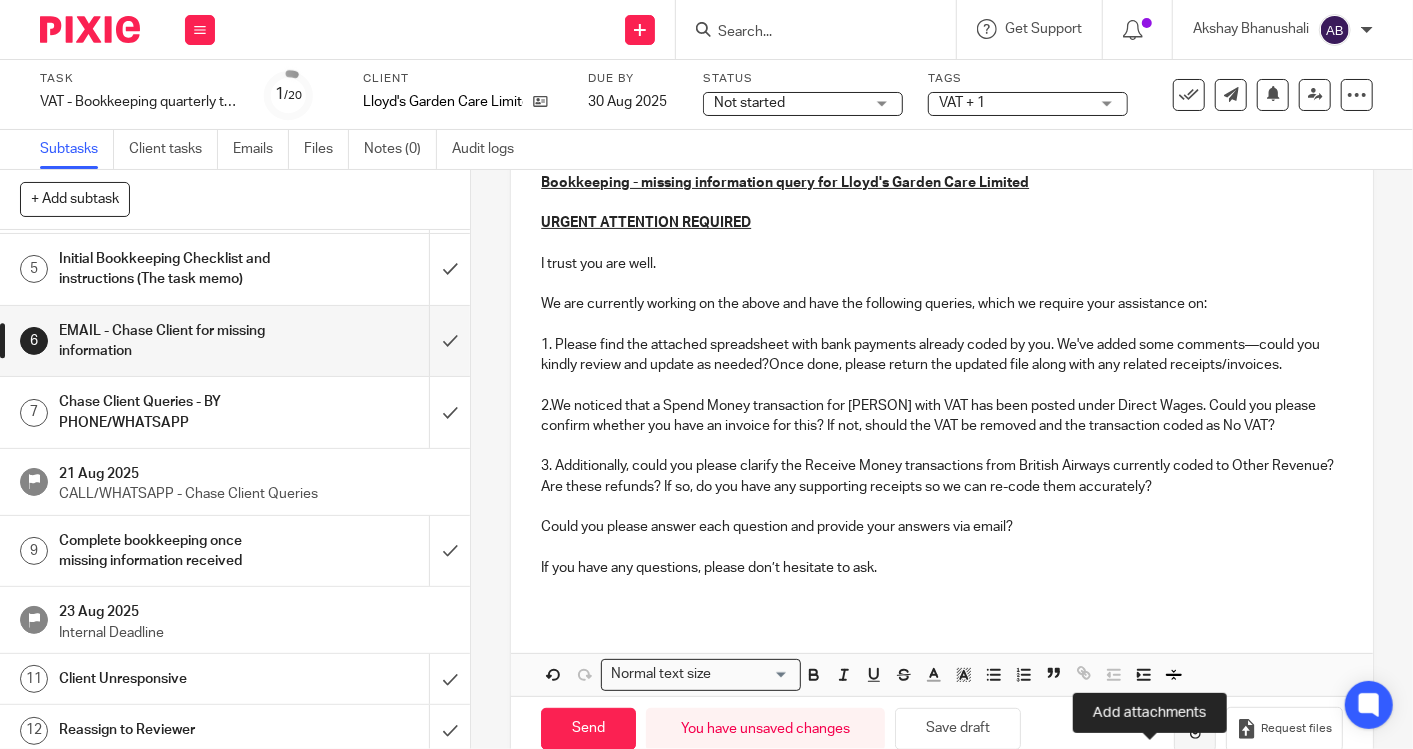 click at bounding box center [1195, 729] 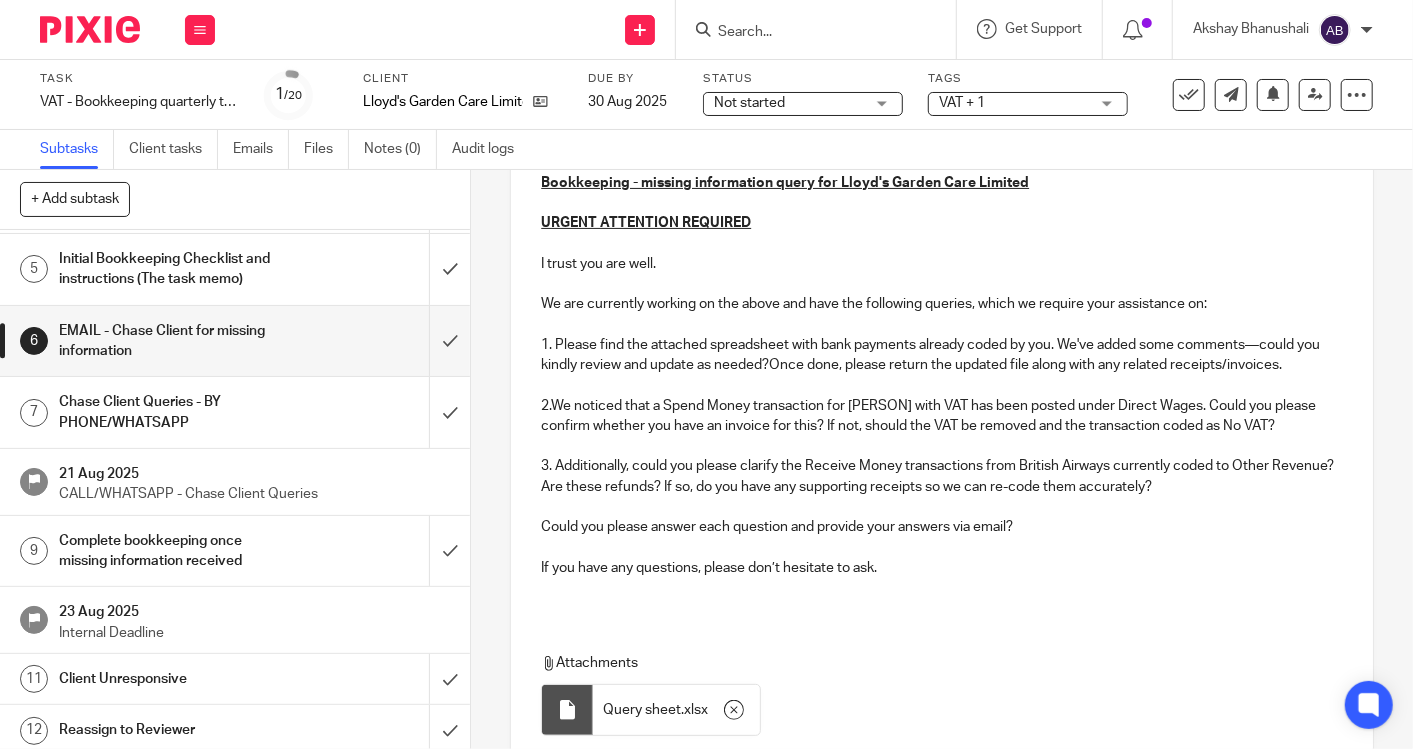 click on "2.We noticed that a Spend Money transaction for Andrew Alsop with VAT has been posted under Direct Wages. Could you please confirm whether you have an invoice for this? If not, should the VAT be removed and the transaction coded as No VAT?" at bounding box center [942, 416] 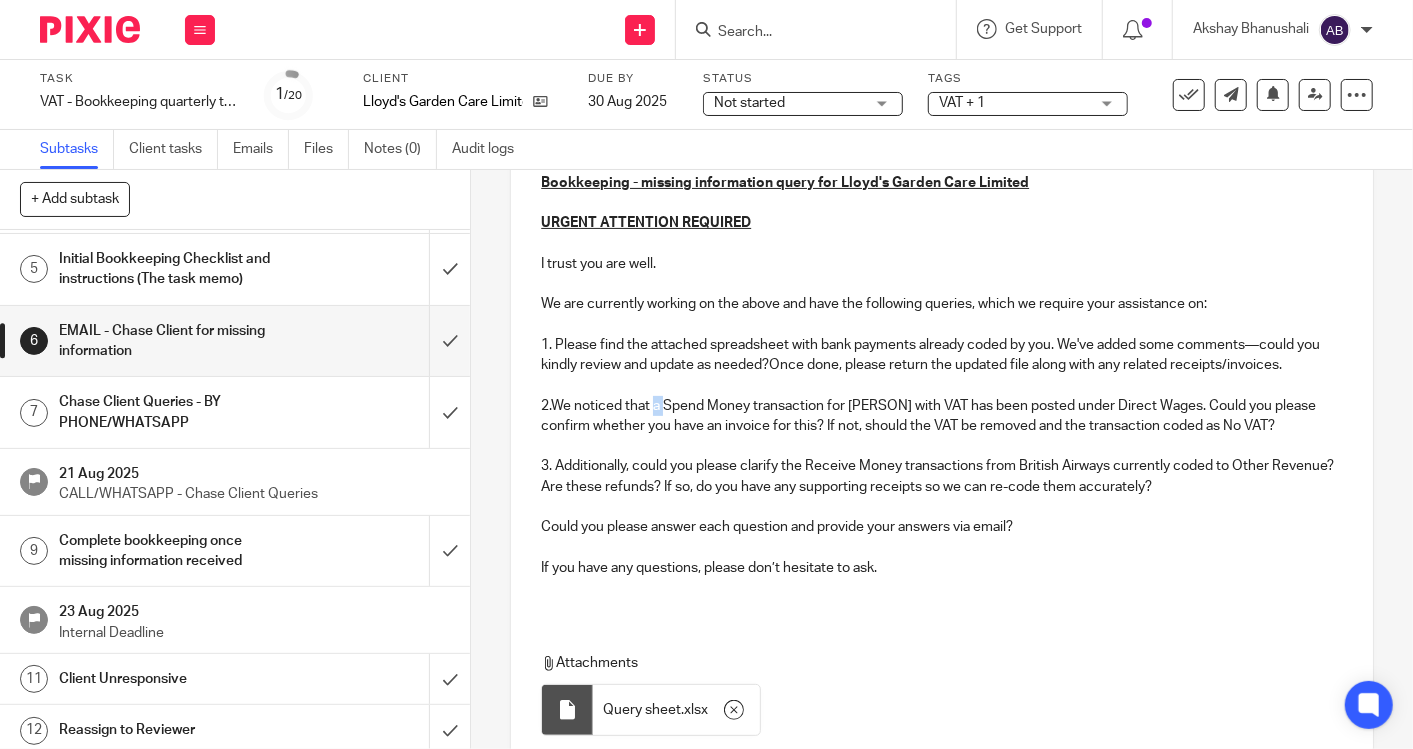 click on "2.We noticed that a Spend Money transaction for Andrew Alsop with VAT has been posted under Direct Wages. Could you please confirm whether you have an invoice for this? If not, should the VAT be removed and the transaction coded as No VAT?" at bounding box center [942, 416] 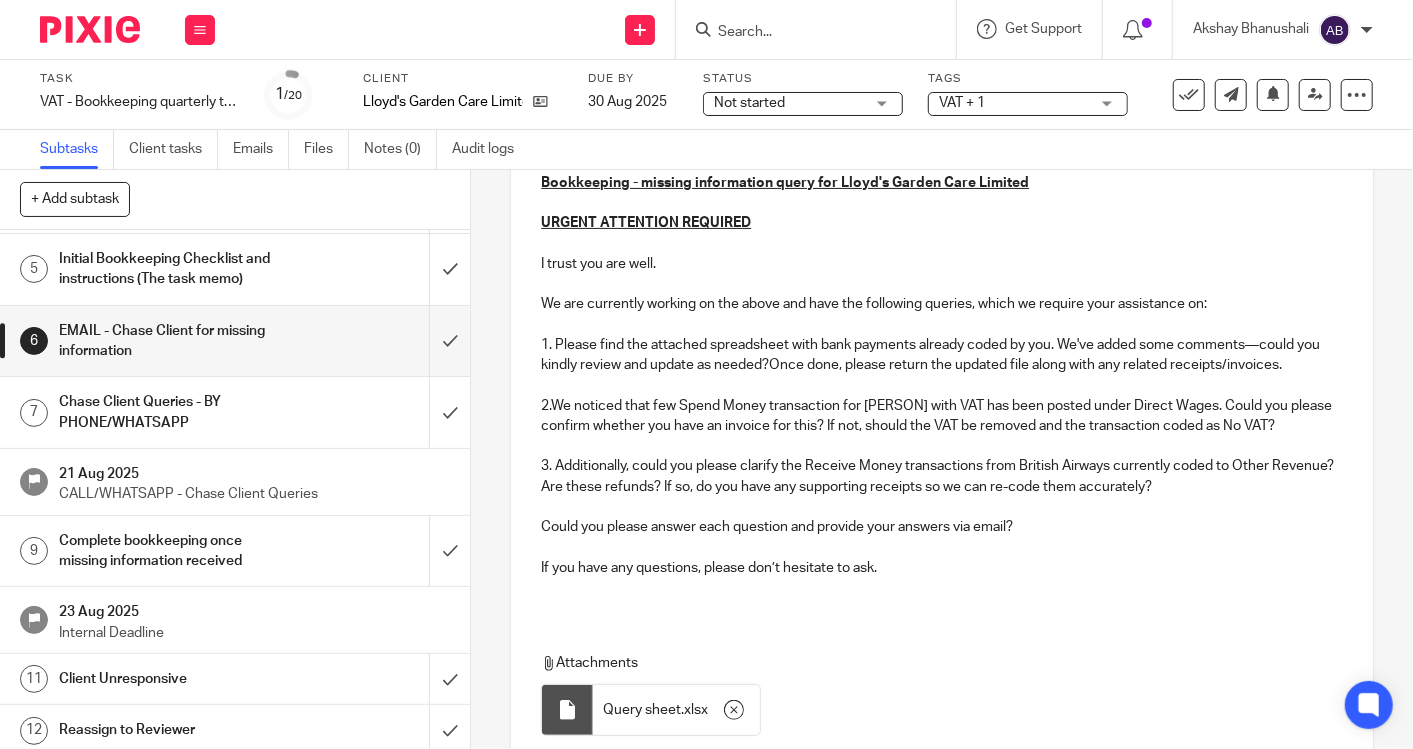 click on "2.We noticed that few Spend Money transaction for Andrew Alsop with VAT has been posted under Direct Wages. Could you please confirm whether you have an invoice for this? If not, should the VAT be removed and the transaction coded as No VAT?" at bounding box center (942, 416) 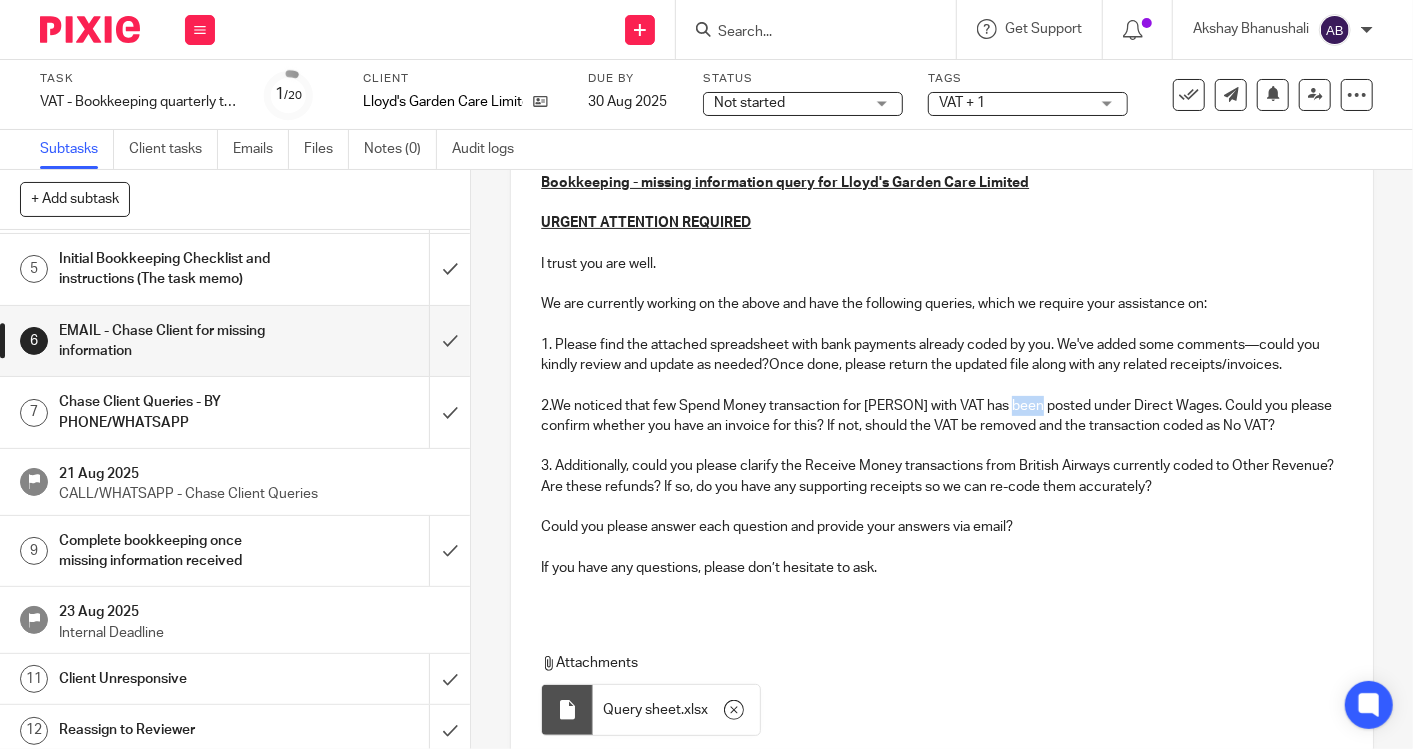 click on "2.We noticed that few Spend Money transaction for Andrew Alsop with VAT has been posted under Direct Wages. Could you please confirm whether you have an invoice for this? If not, should the VAT be removed and the transaction coded as No VAT?" at bounding box center [942, 416] 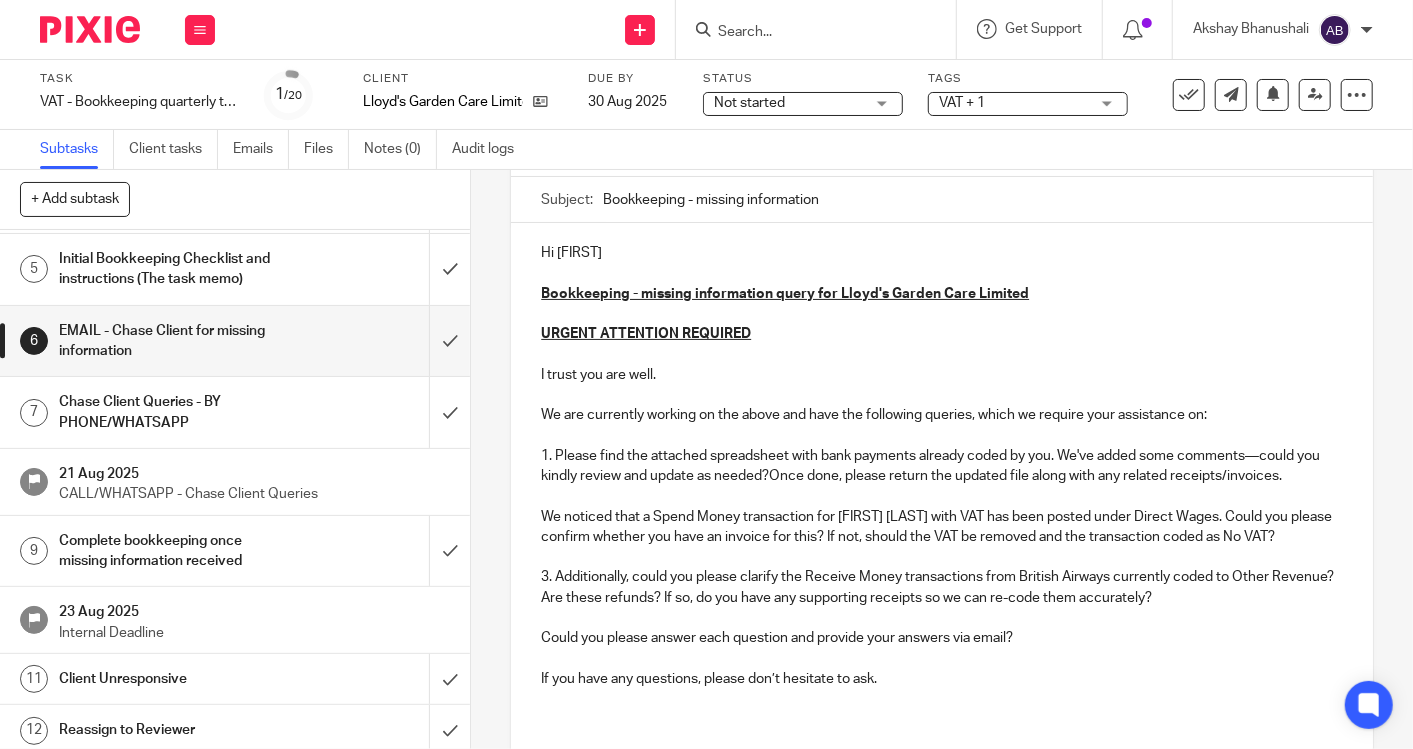 scroll, scrollTop: 63, scrollLeft: 0, axis: vertical 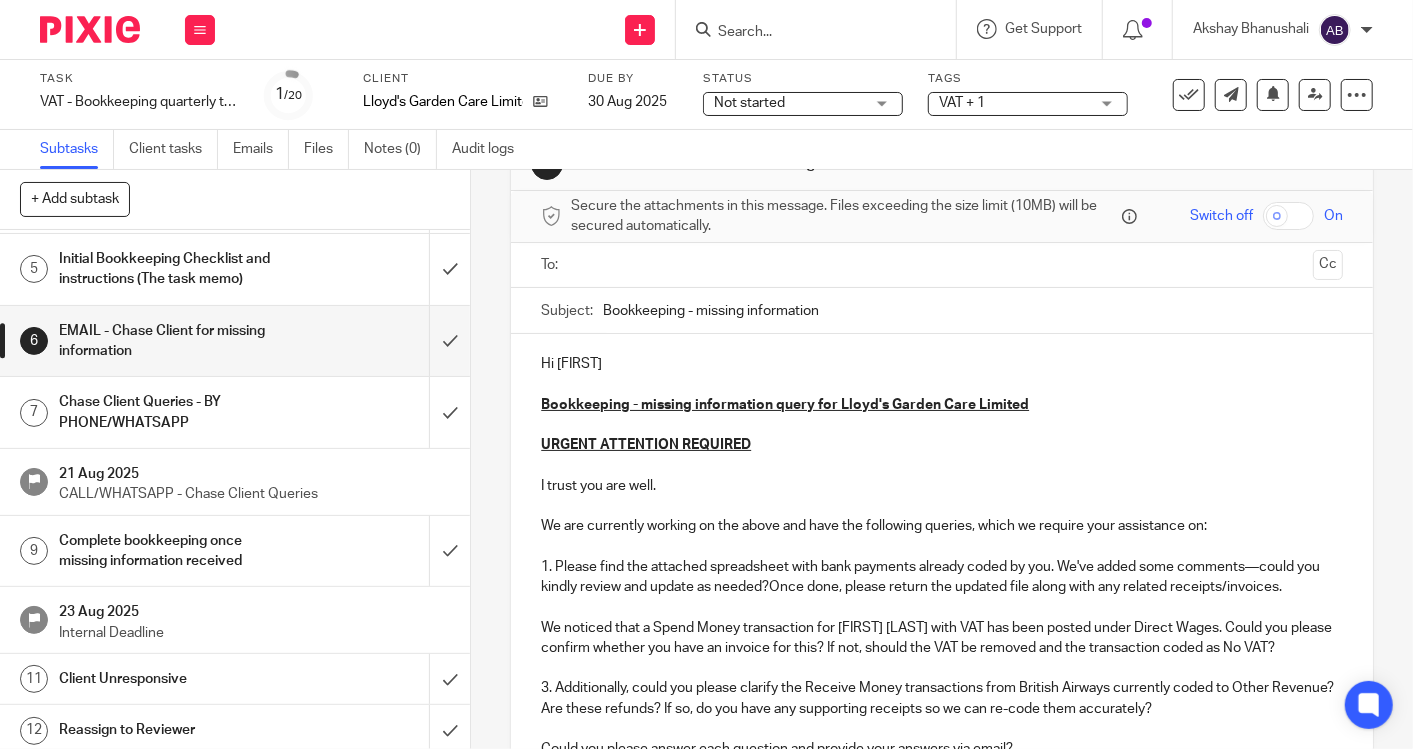 click at bounding box center [941, 265] 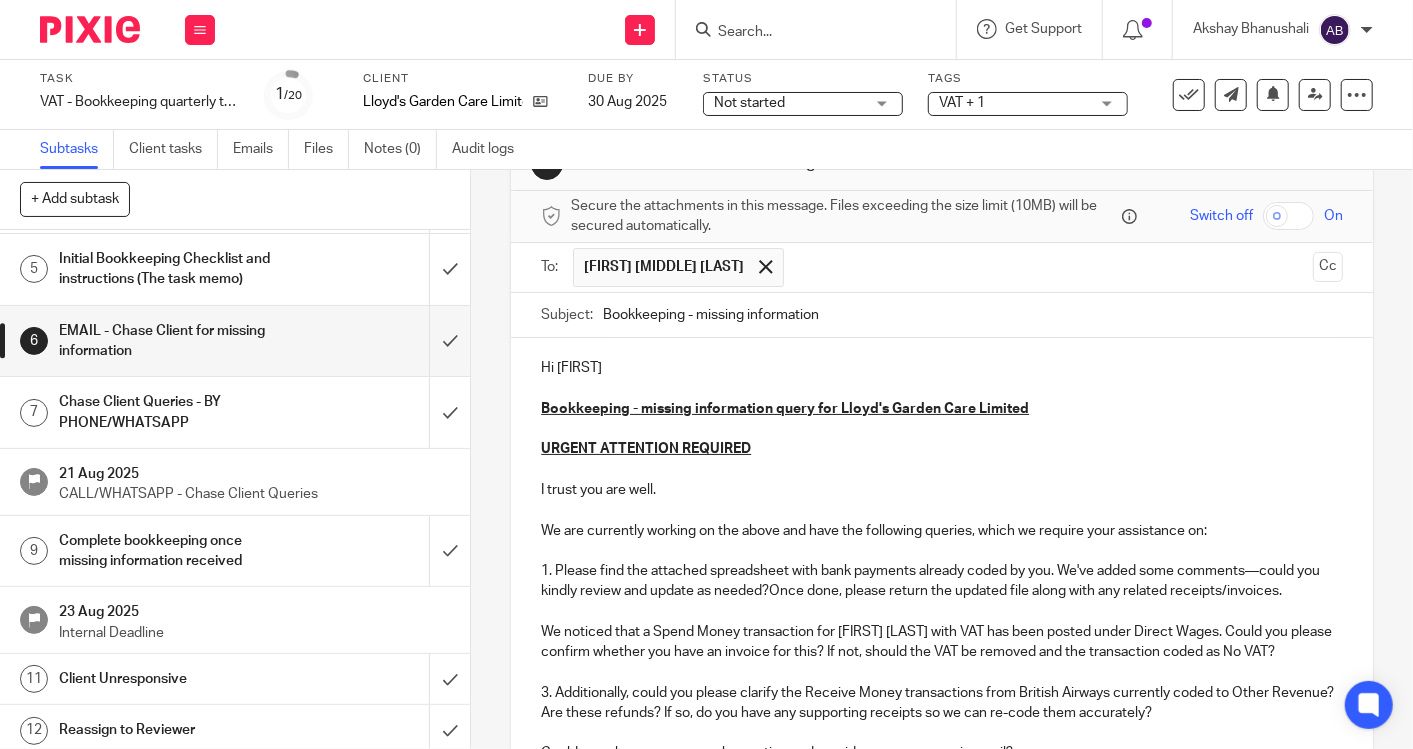 click on "Hi Thomas" at bounding box center (942, 368) 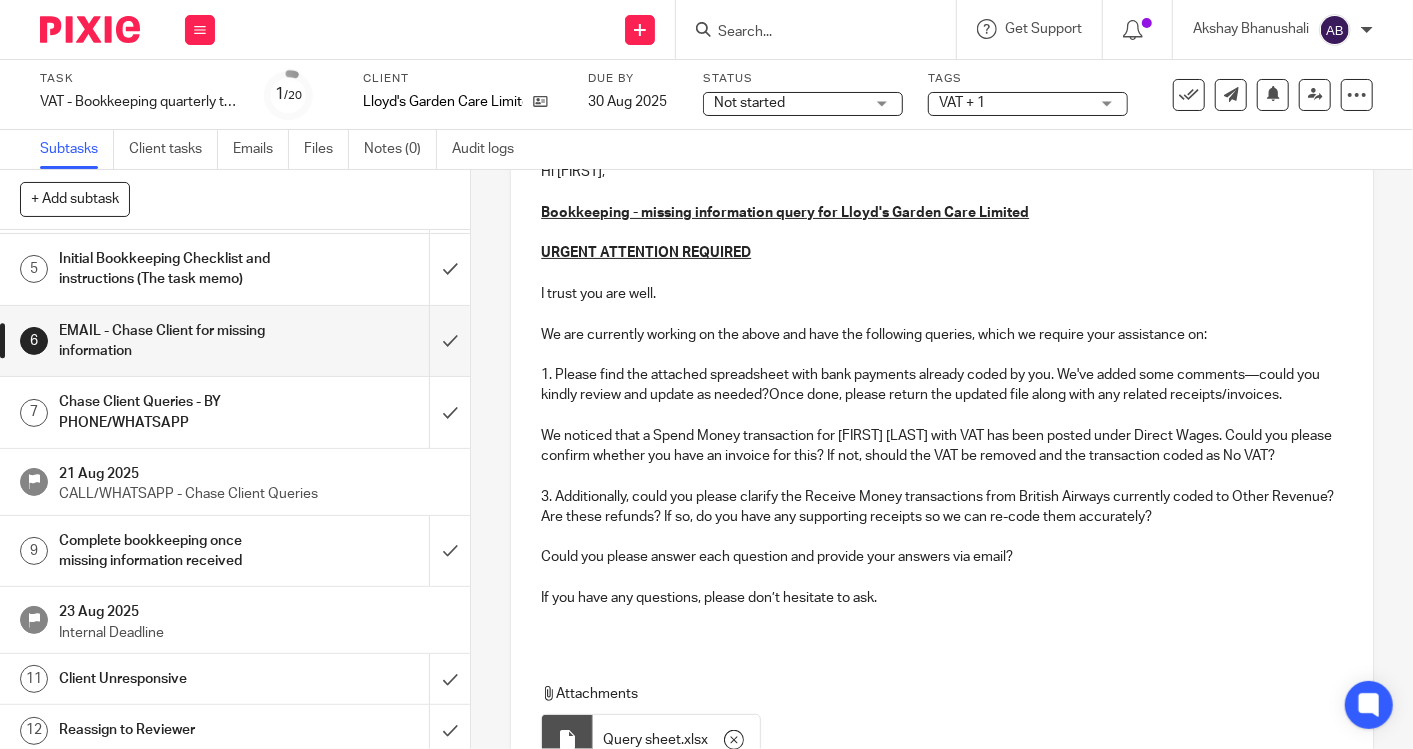 scroll, scrollTop: 285, scrollLeft: 0, axis: vertical 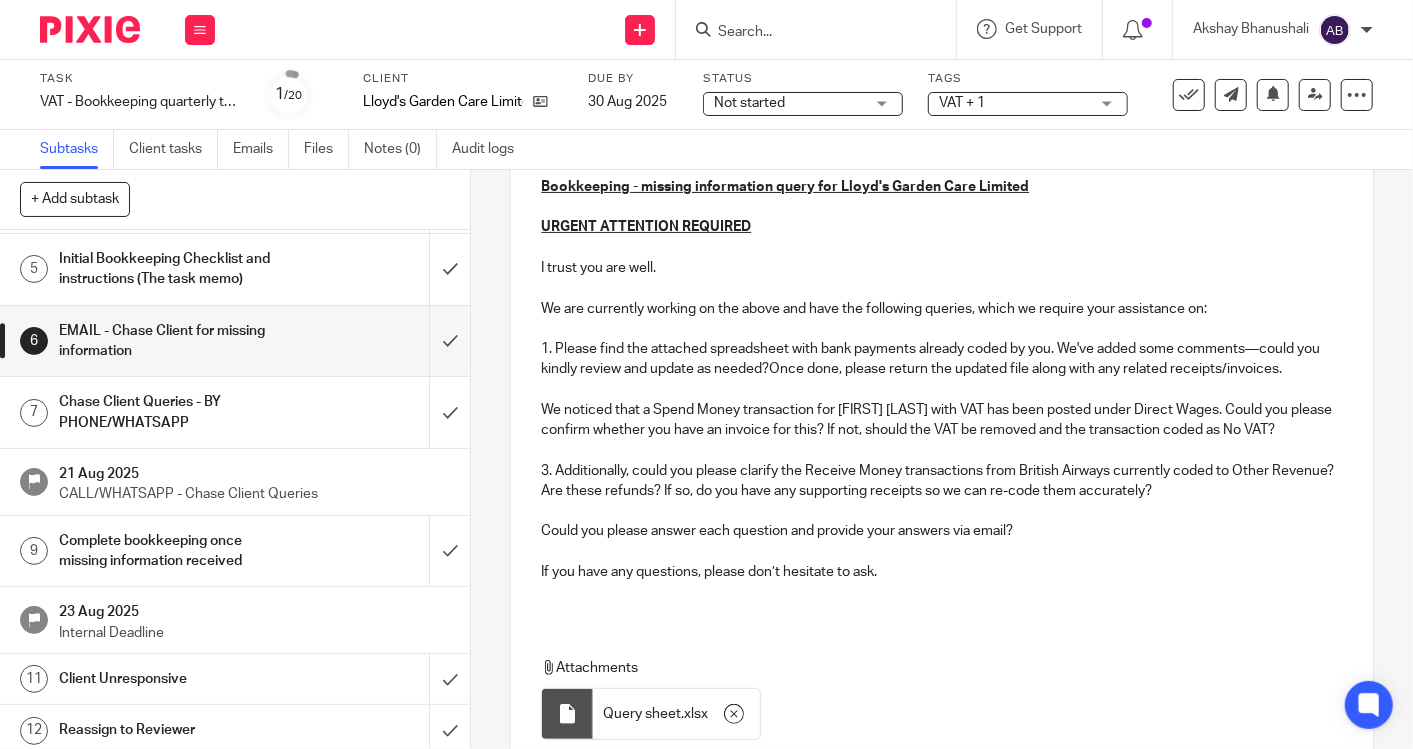 click on "Hi Thomas, Bookkeeping - missing information query for Lloyd's Garden Care Limited URGENT ATTENTION REQUIRED I trust you are well. We are currently working on the above and have the following queries, which we require your assistance on: 1. Please find the attached spreadsheet with bank payments already coded by you. We've added some comments—could you kindly review and update as needed?Once done, please return the updated file along with any related receipts/invoices. 2.We noticed that few Spend Money transaction for Andrew Alsop with VAT have been posted under Direct Wages. Could you please confirm whether you have an invoice for this? If not, should the VAT be removed and the transaction coded as No VAT? 3. Additionally, could you please clarify the Receive Money transactions from British Airways currently coded to Other Revenue? Are these refunds? If so, do you have any supporting receipts so we can re-code them accurately? Could you please answer each question and provide your answers via email?" at bounding box center (942, 464) 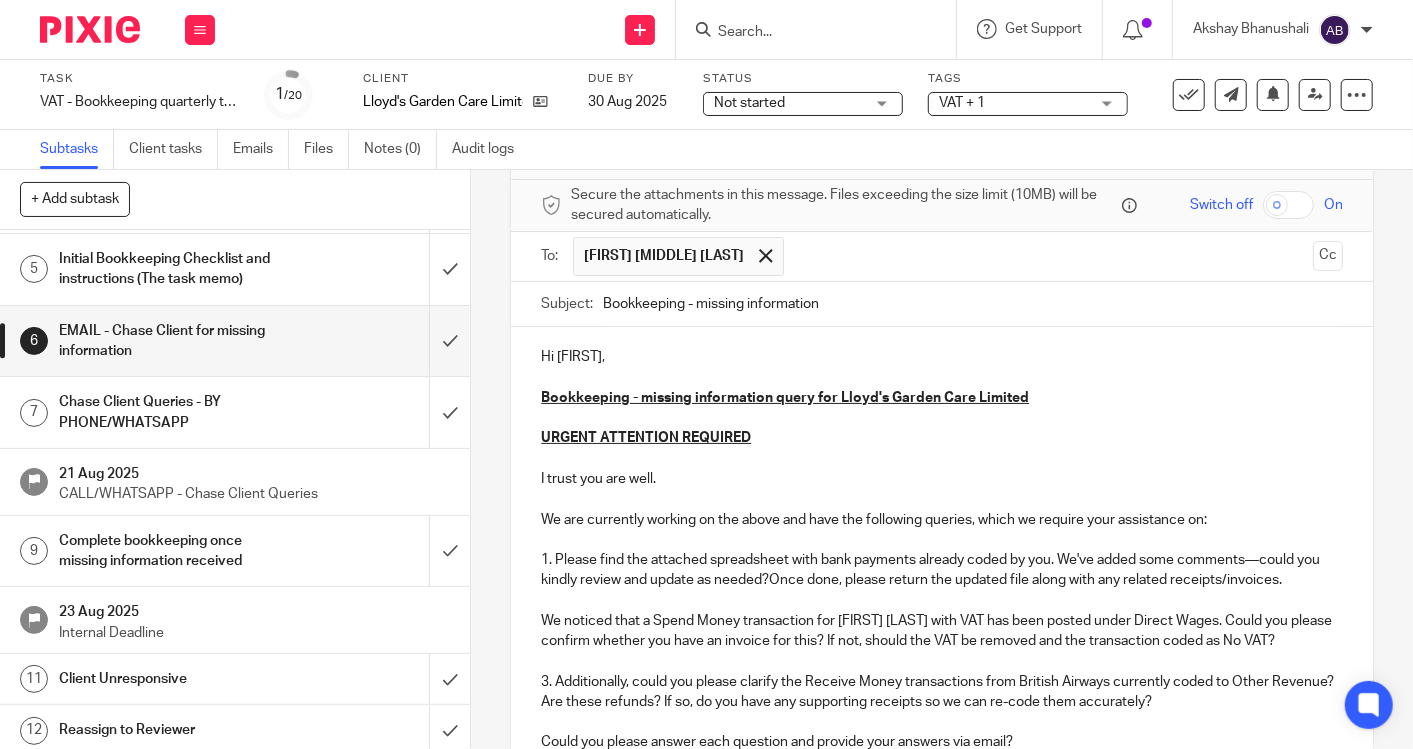 scroll, scrollTop: 17, scrollLeft: 0, axis: vertical 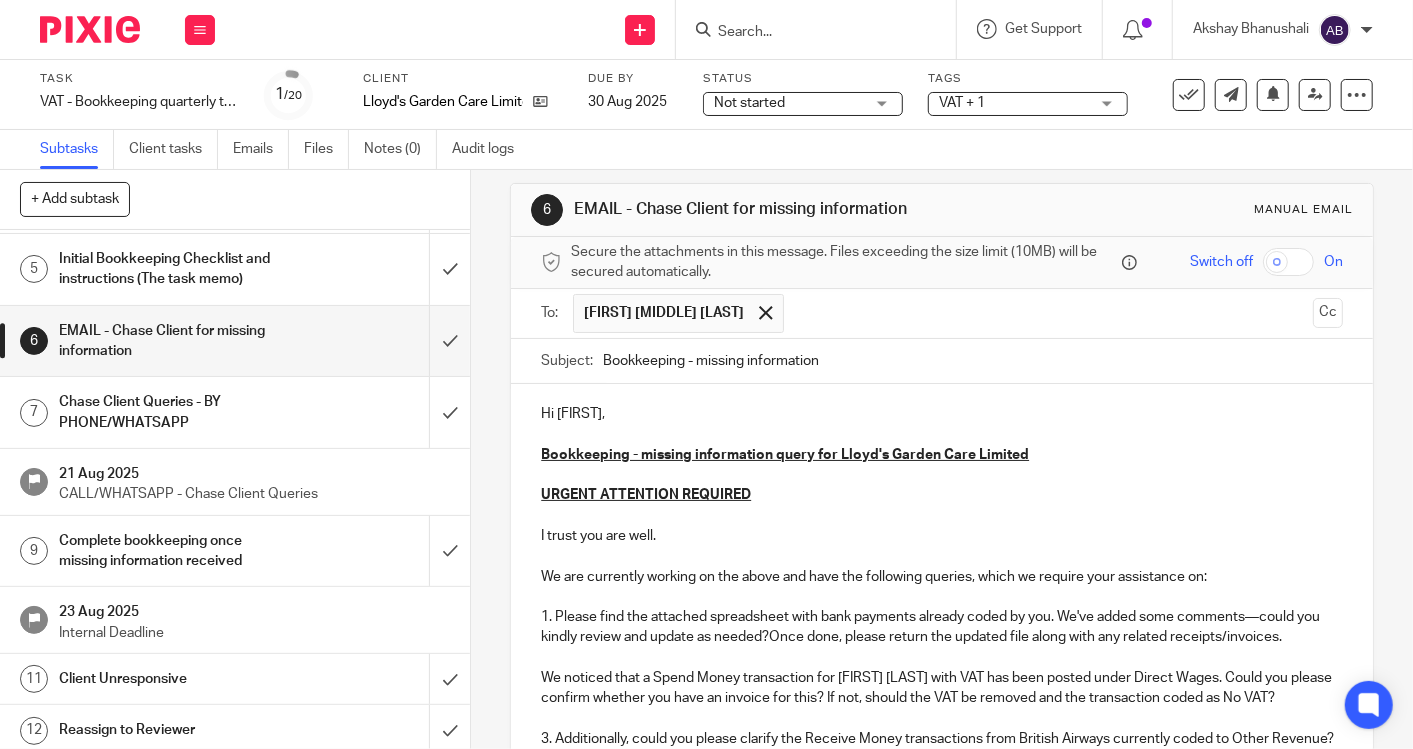 click at bounding box center (1049, 313) 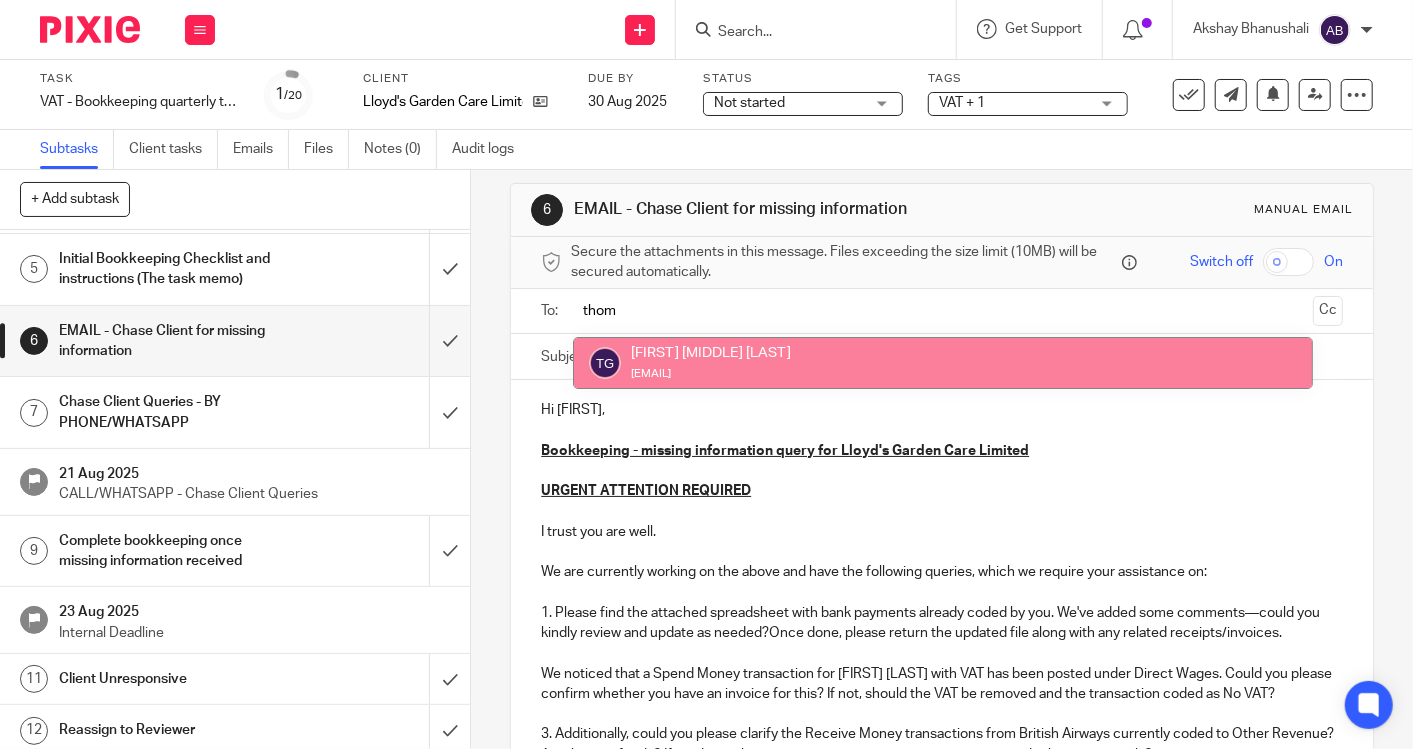 type on "thom" 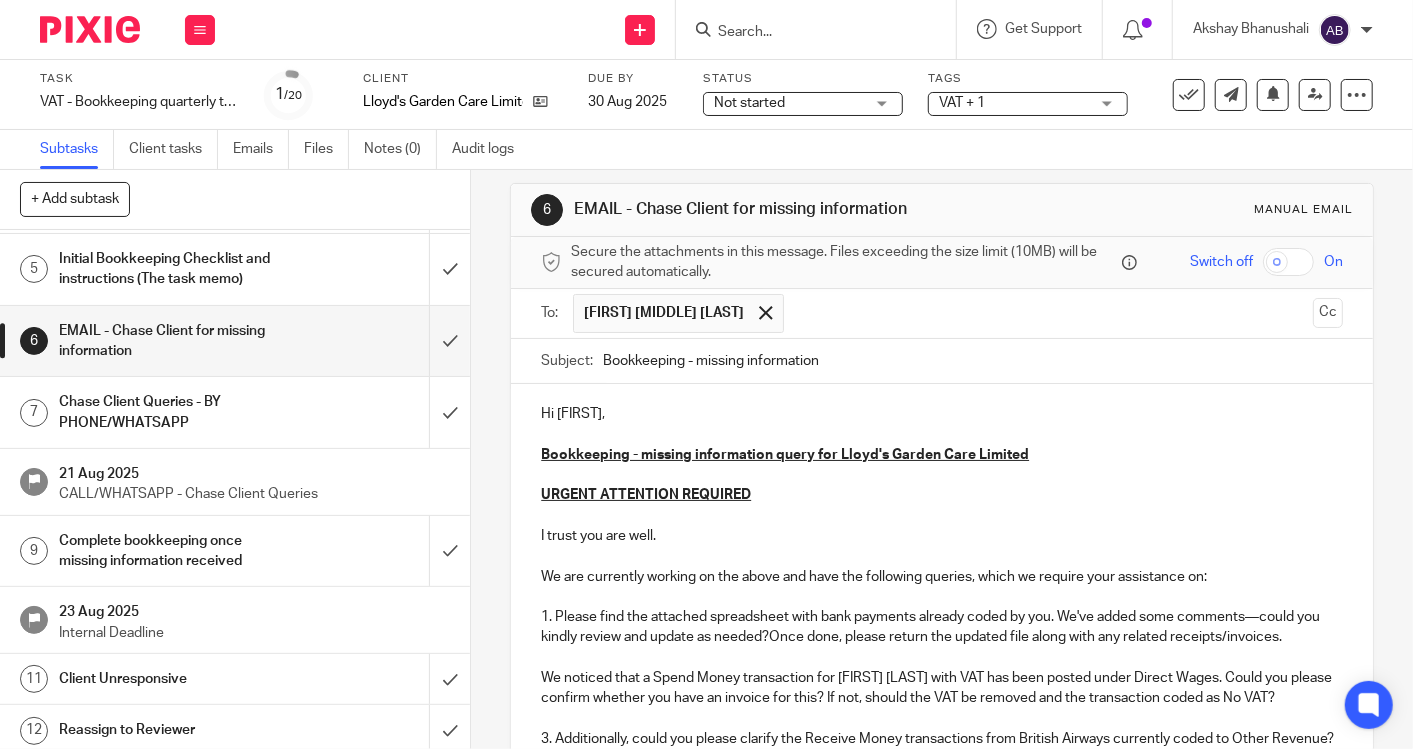 scroll, scrollTop: 239, scrollLeft: 0, axis: vertical 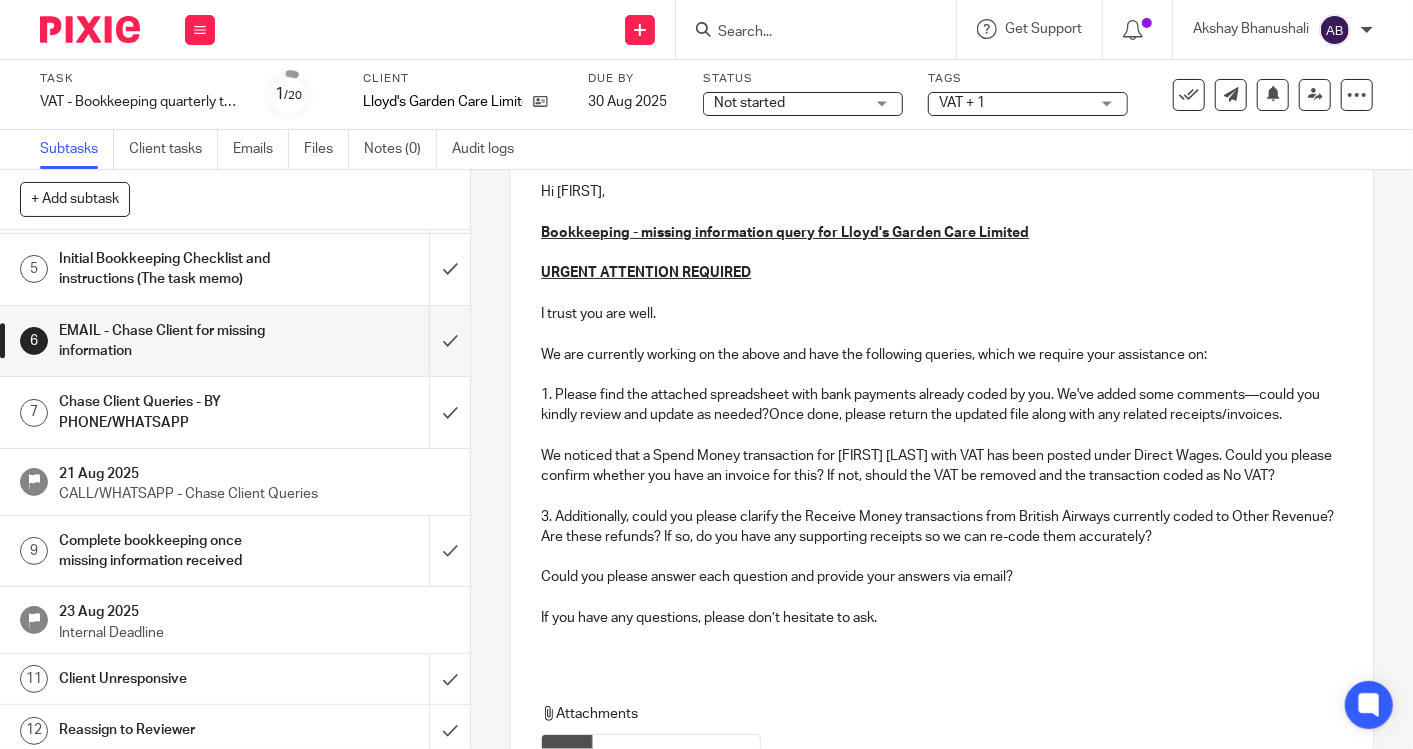 click on "3. Additionally, could you please clarify the Receive Money transactions from British Airways currently coded to Other Revenue? Are these refunds? If so, do you have any supporting receipts so we can re-code them accurately?" at bounding box center [942, 527] 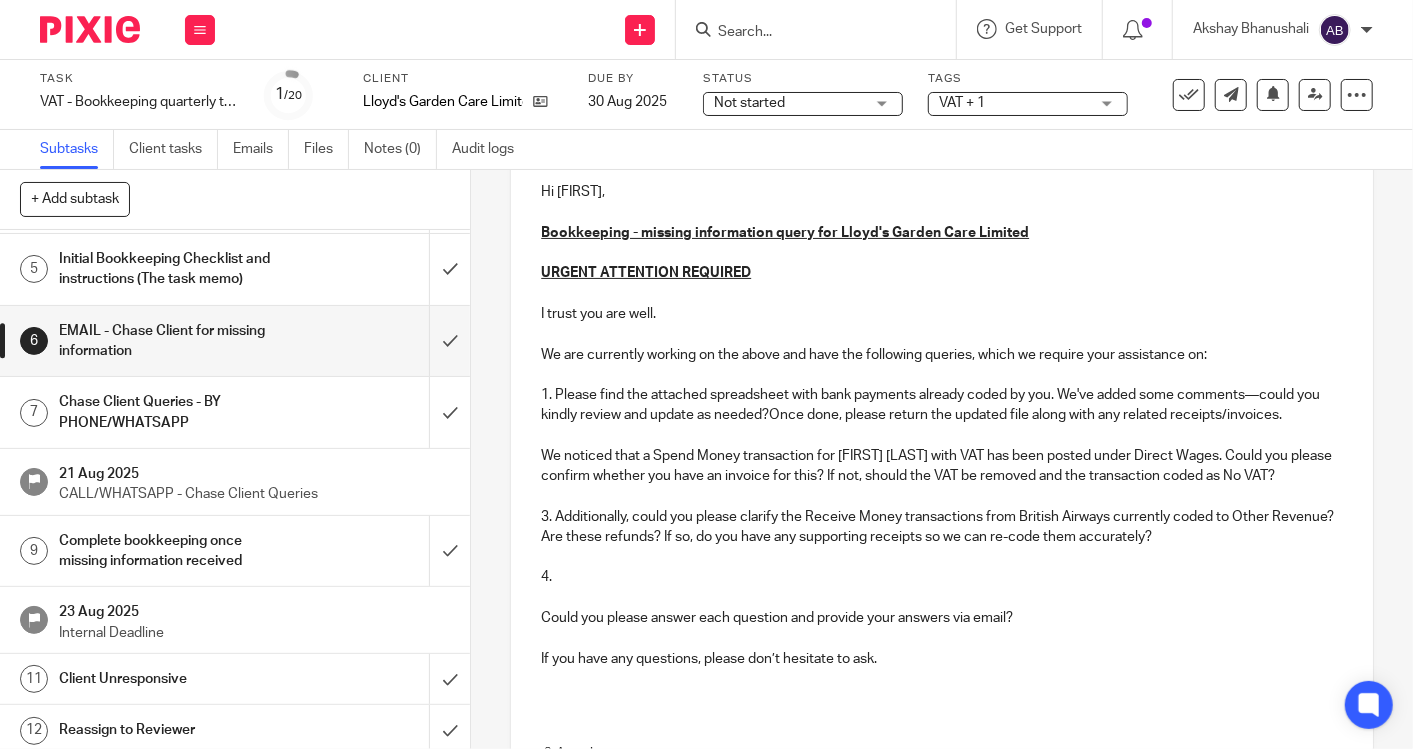 click on "4." at bounding box center (942, 577) 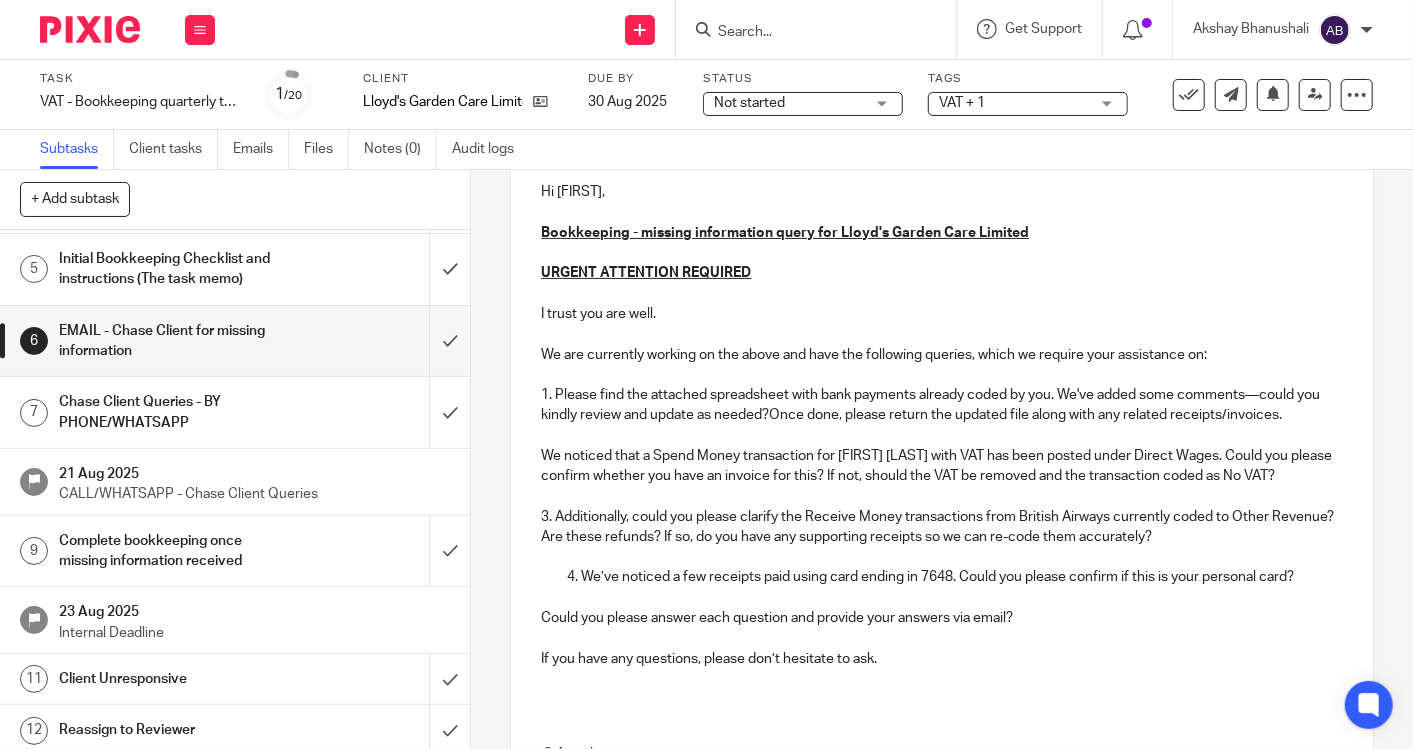 click on "We’ve noticed a few receipts paid using card ending in 7648. Could you please confirm if this is your personal card?" at bounding box center (962, 577) 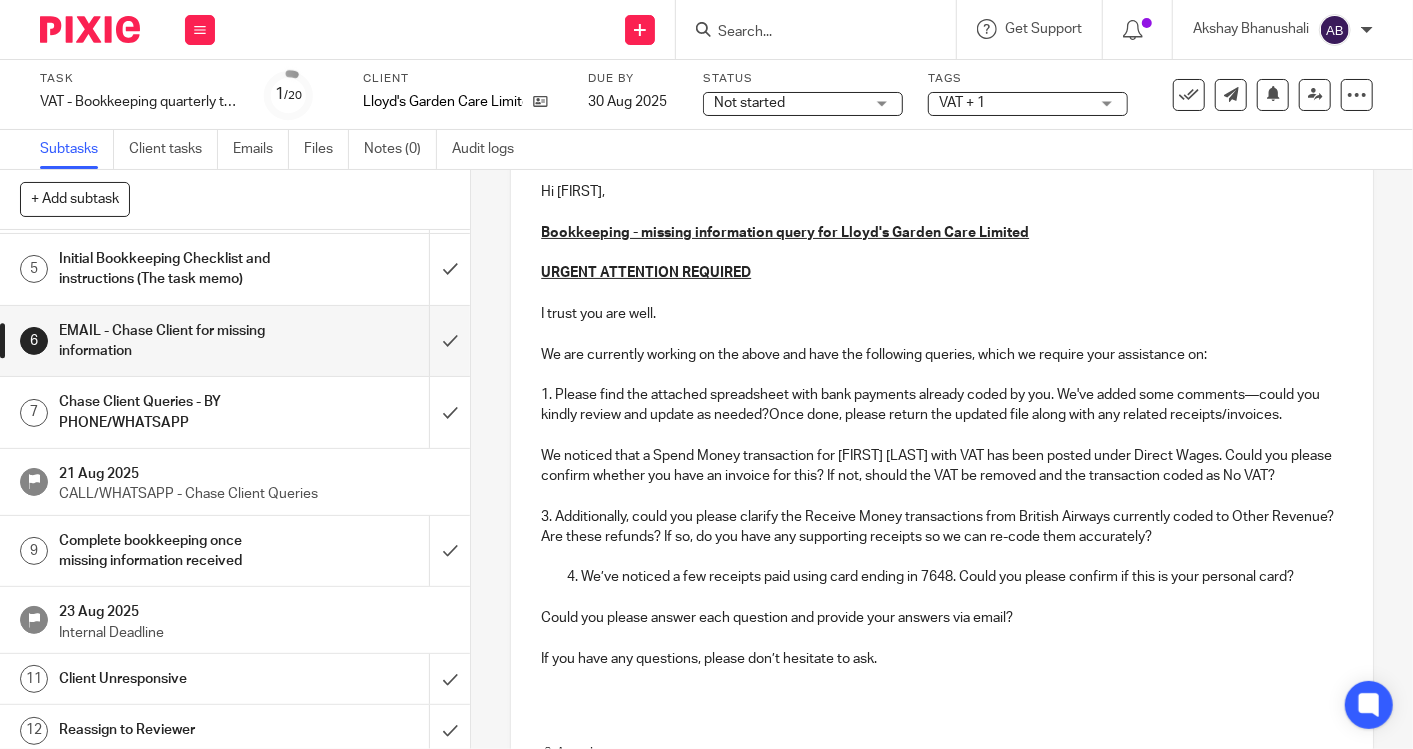 click on "We’ve noticed a few receipts paid using card ending in 7648. Could you please confirm if this is your personal card?" at bounding box center [962, 577] 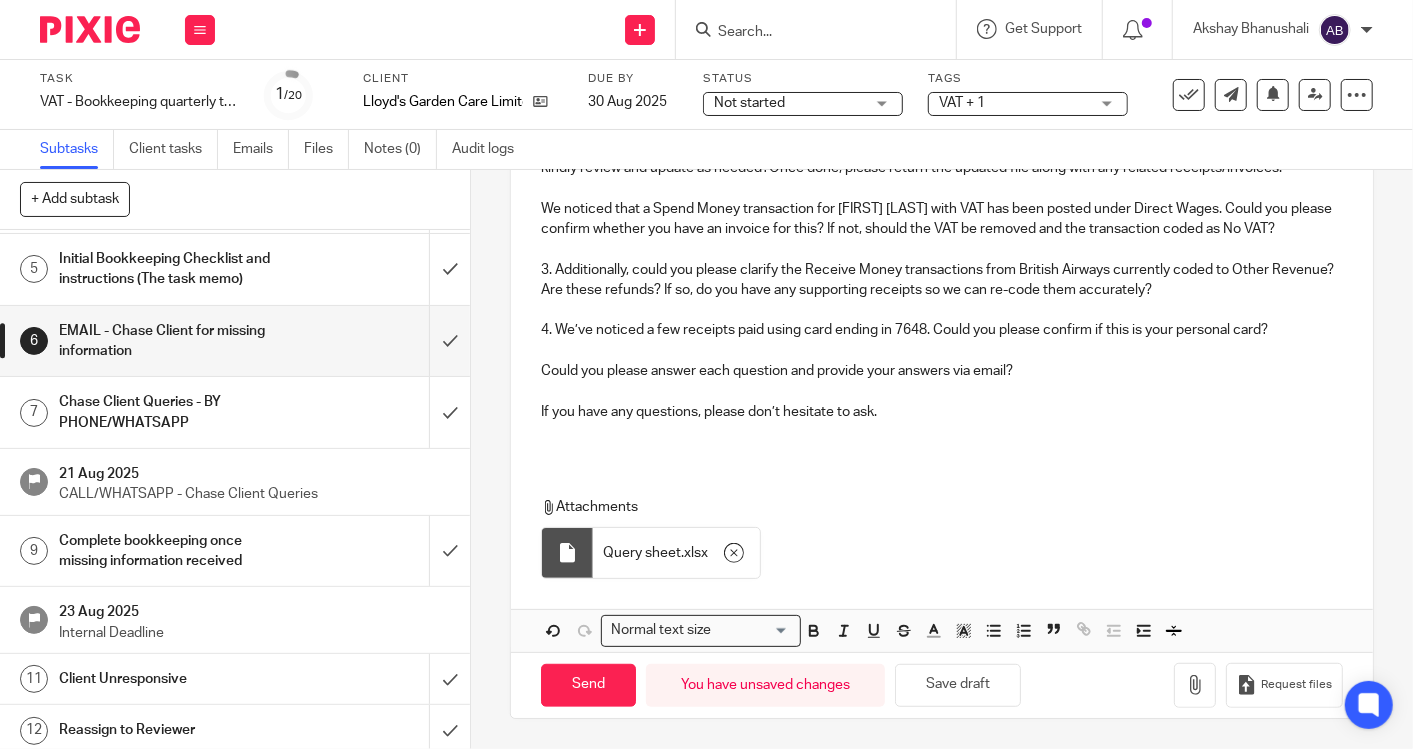 scroll, scrollTop: 502, scrollLeft: 0, axis: vertical 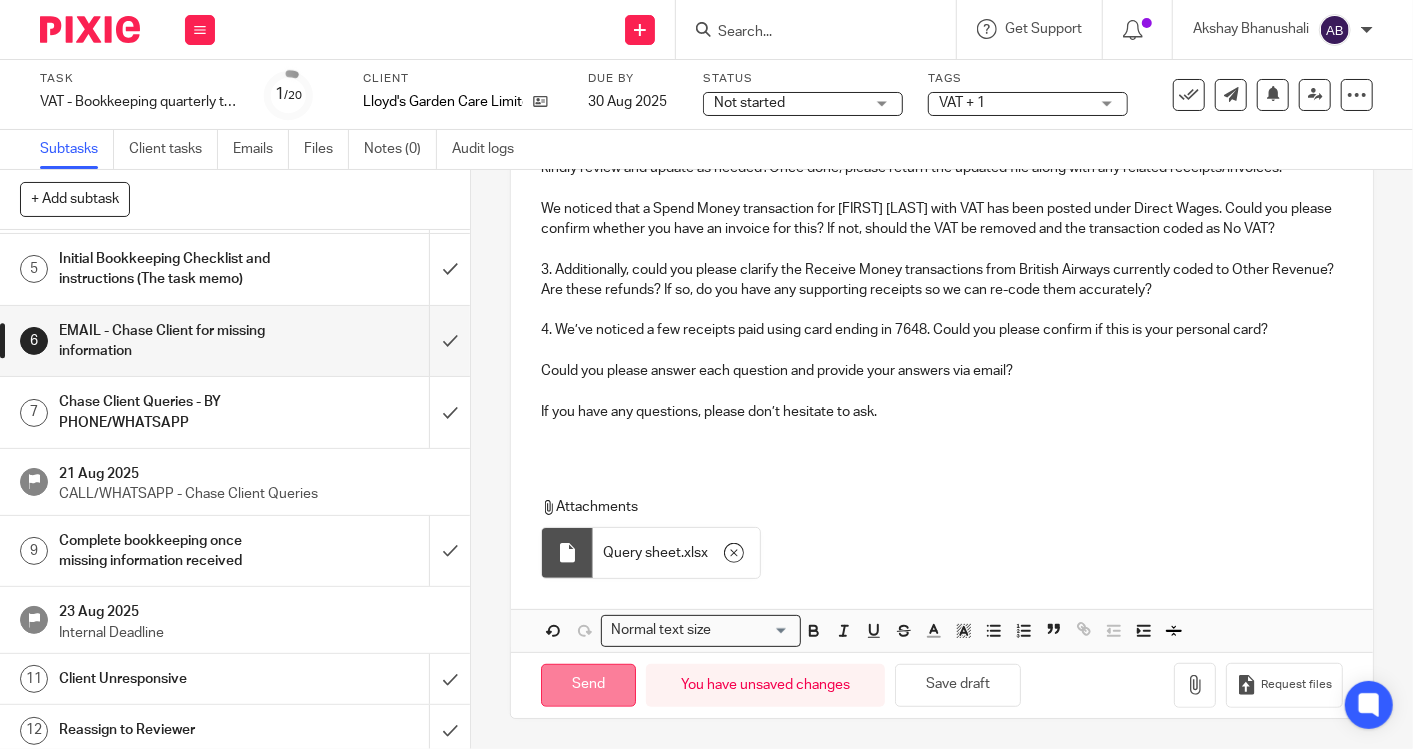 click on "Send" at bounding box center (588, 685) 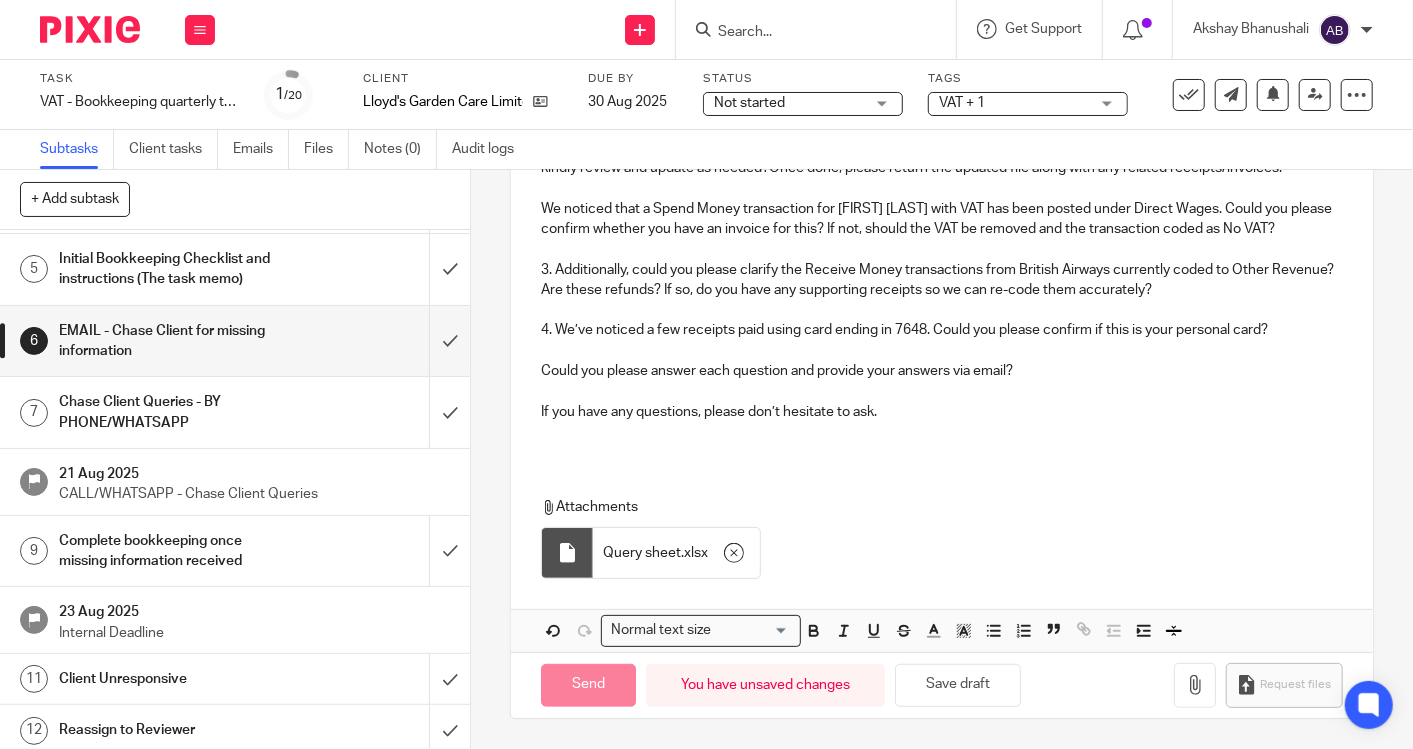 type on "Sent" 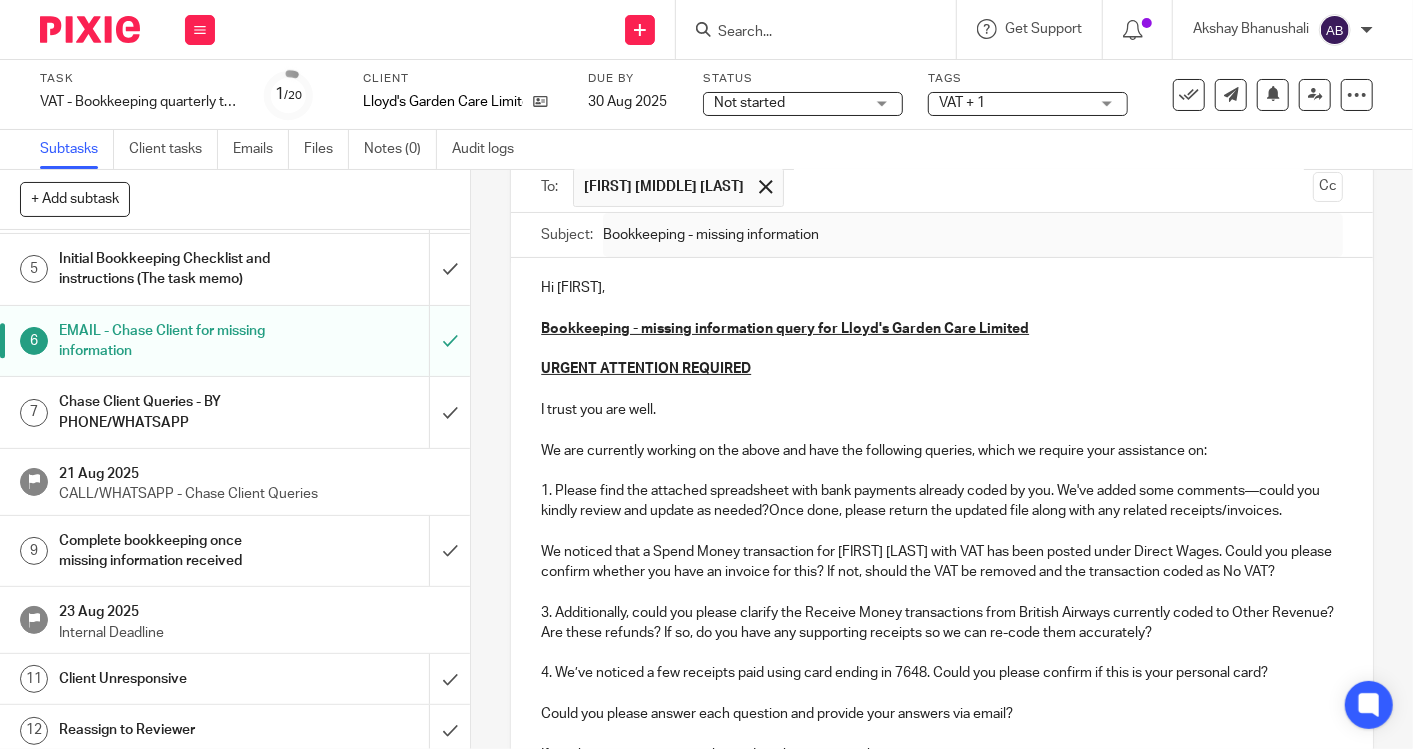 scroll, scrollTop: 280, scrollLeft: 0, axis: vertical 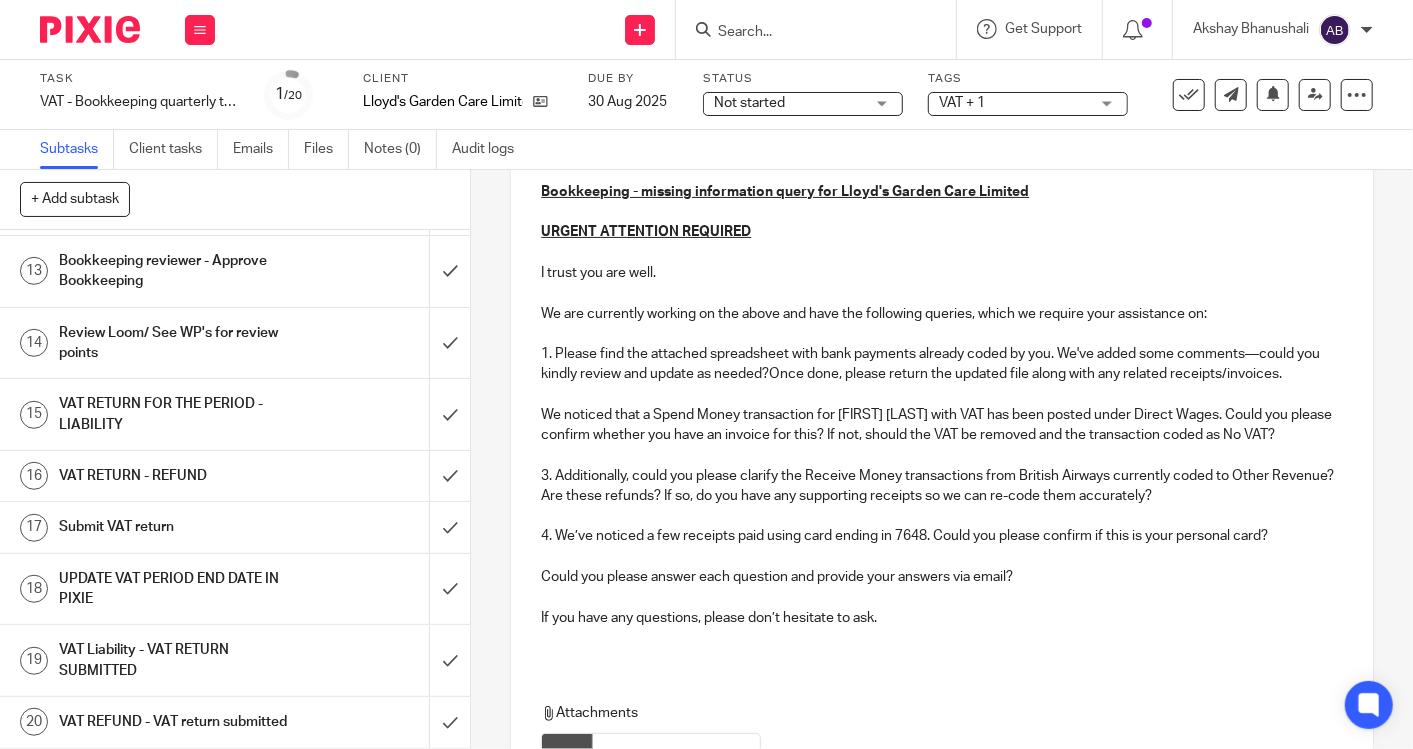 click on "VAT REFUND - VAT return submitted" at bounding box center [176, 722] 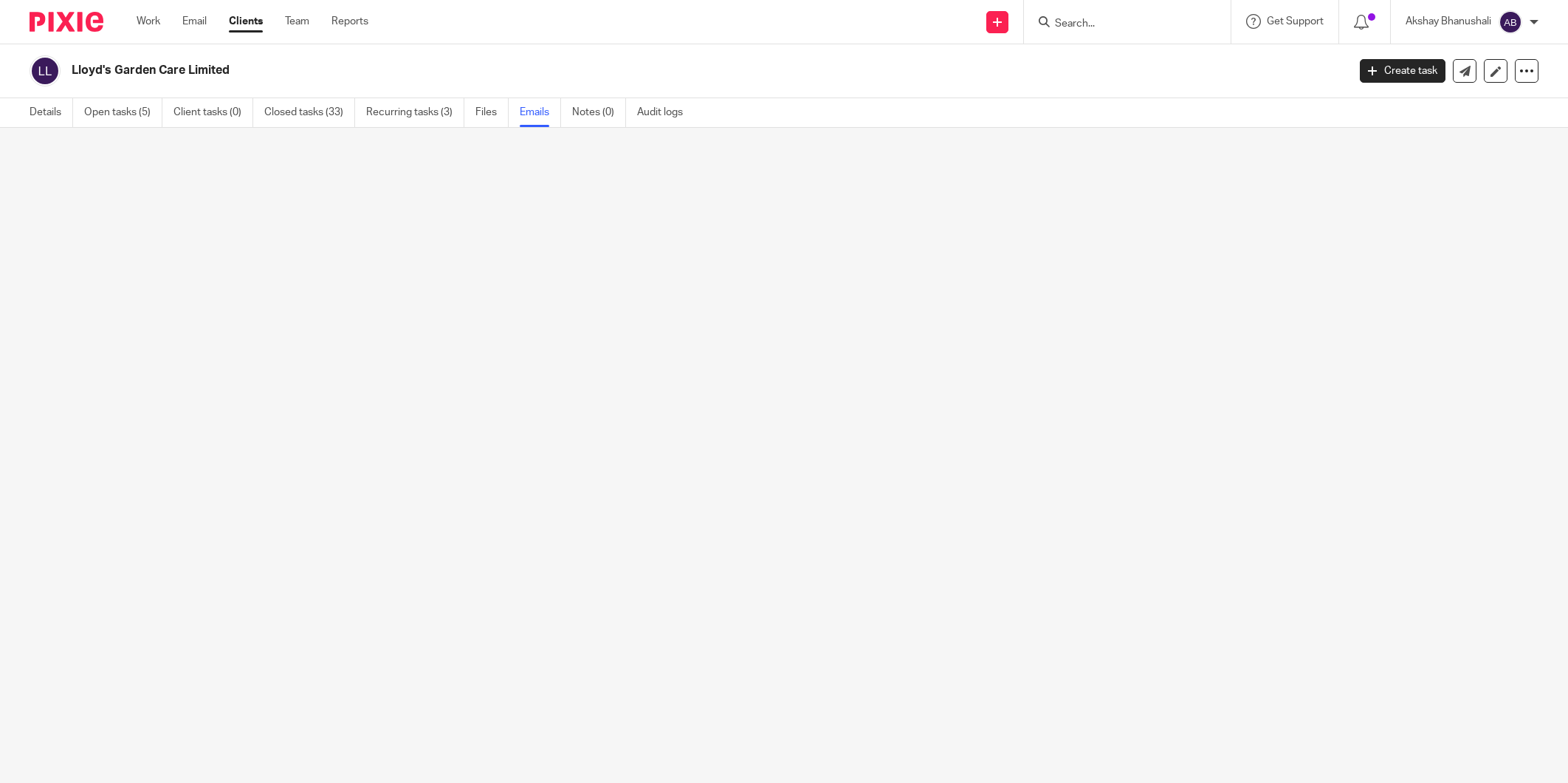 scroll, scrollTop: 0, scrollLeft: 0, axis: both 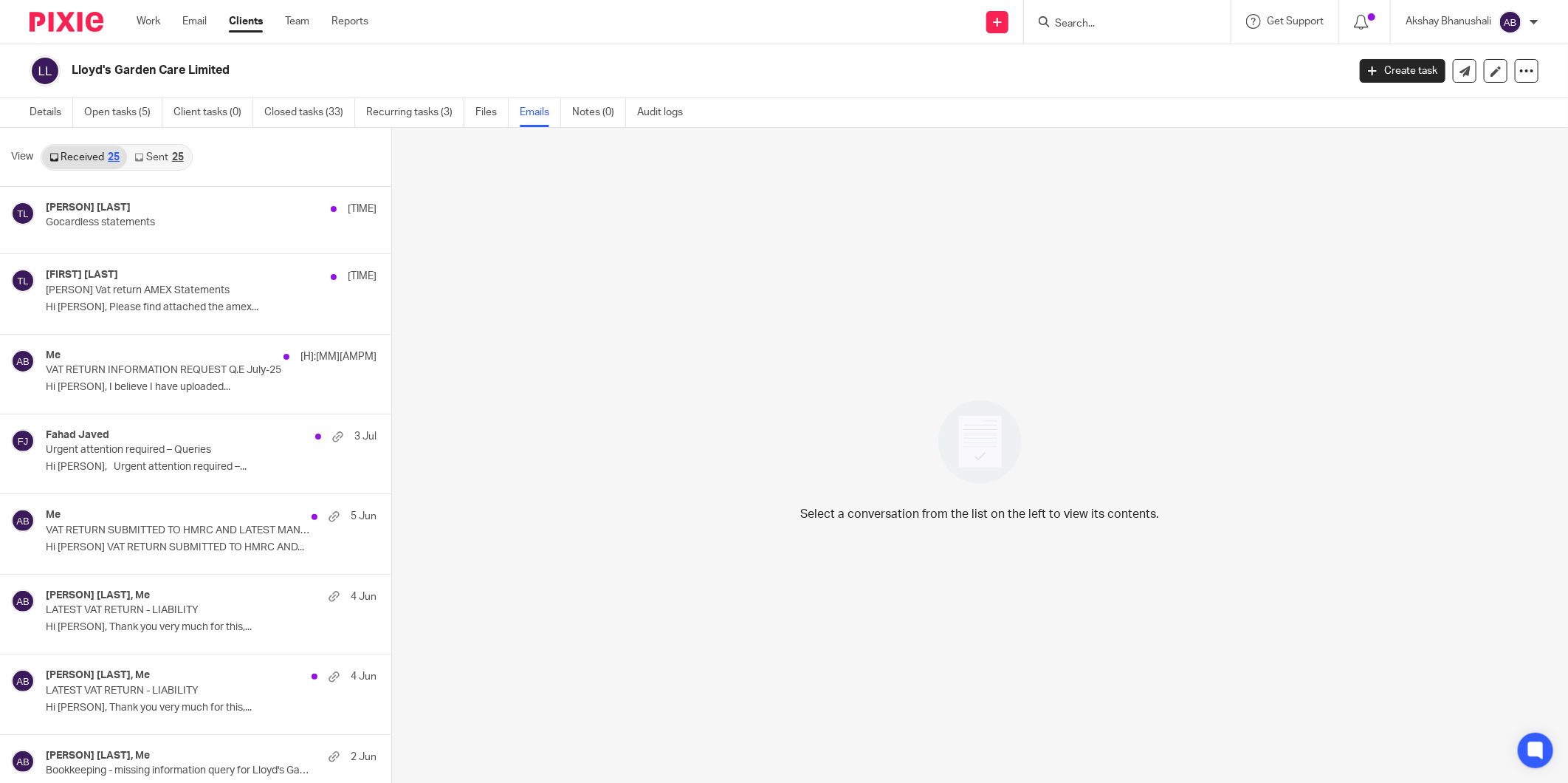 click on "Sent
25" at bounding box center [159, 157] 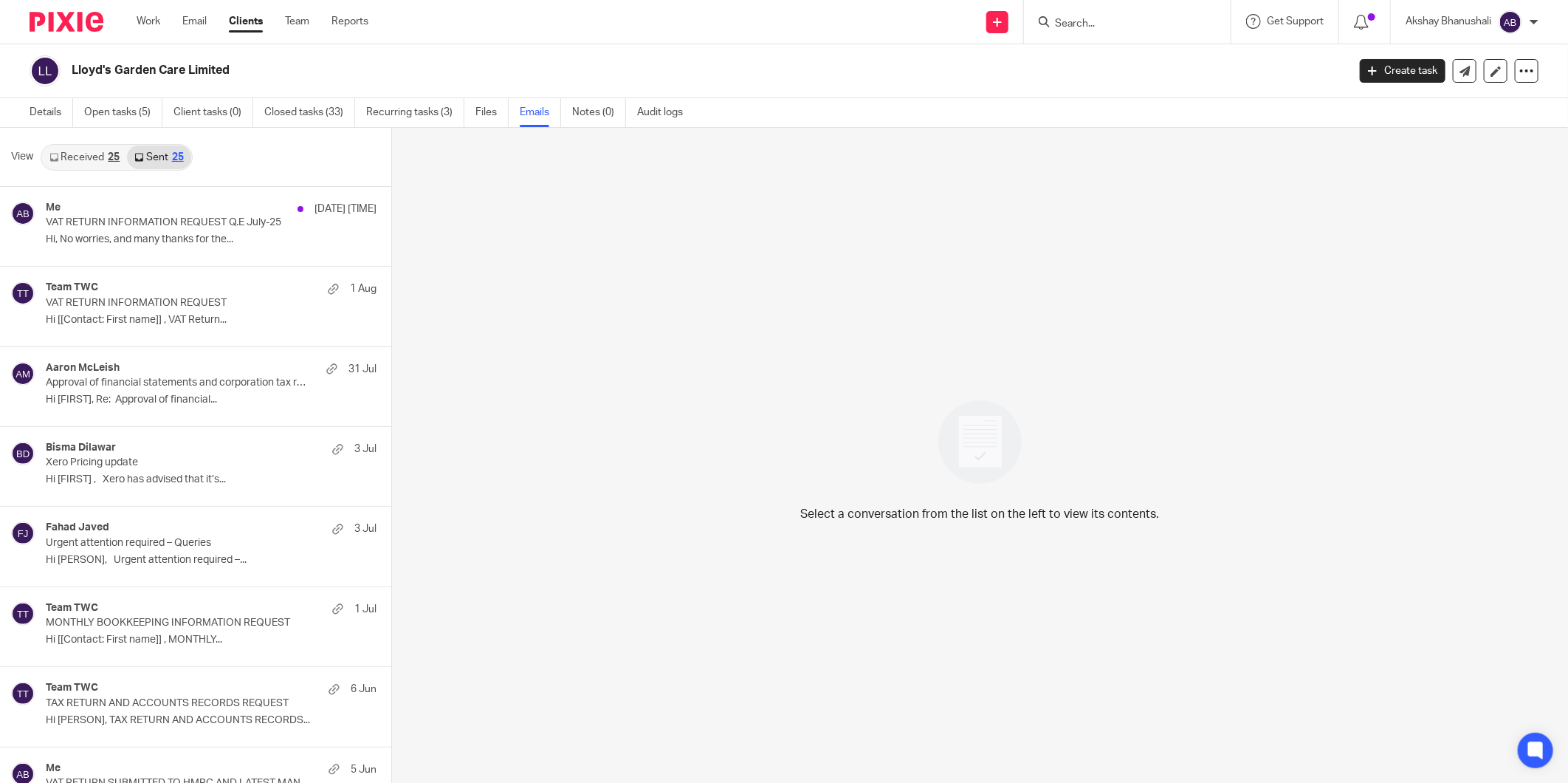 scroll, scrollTop: 2, scrollLeft: 0, axis: vertical 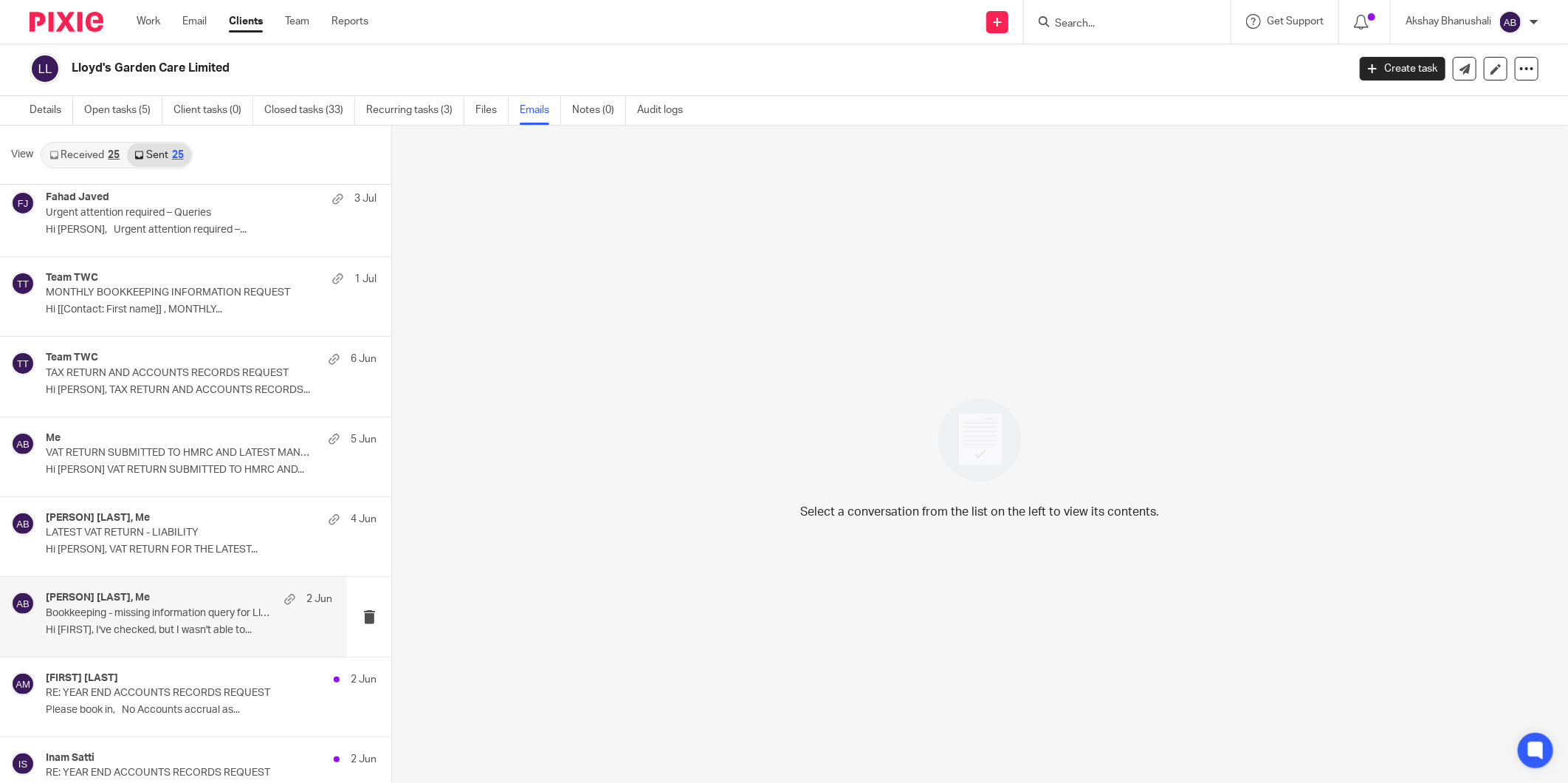 click on "Hi [FIRST],  I've checked, but I wasn't able to..." at bounding box center [189, 630] 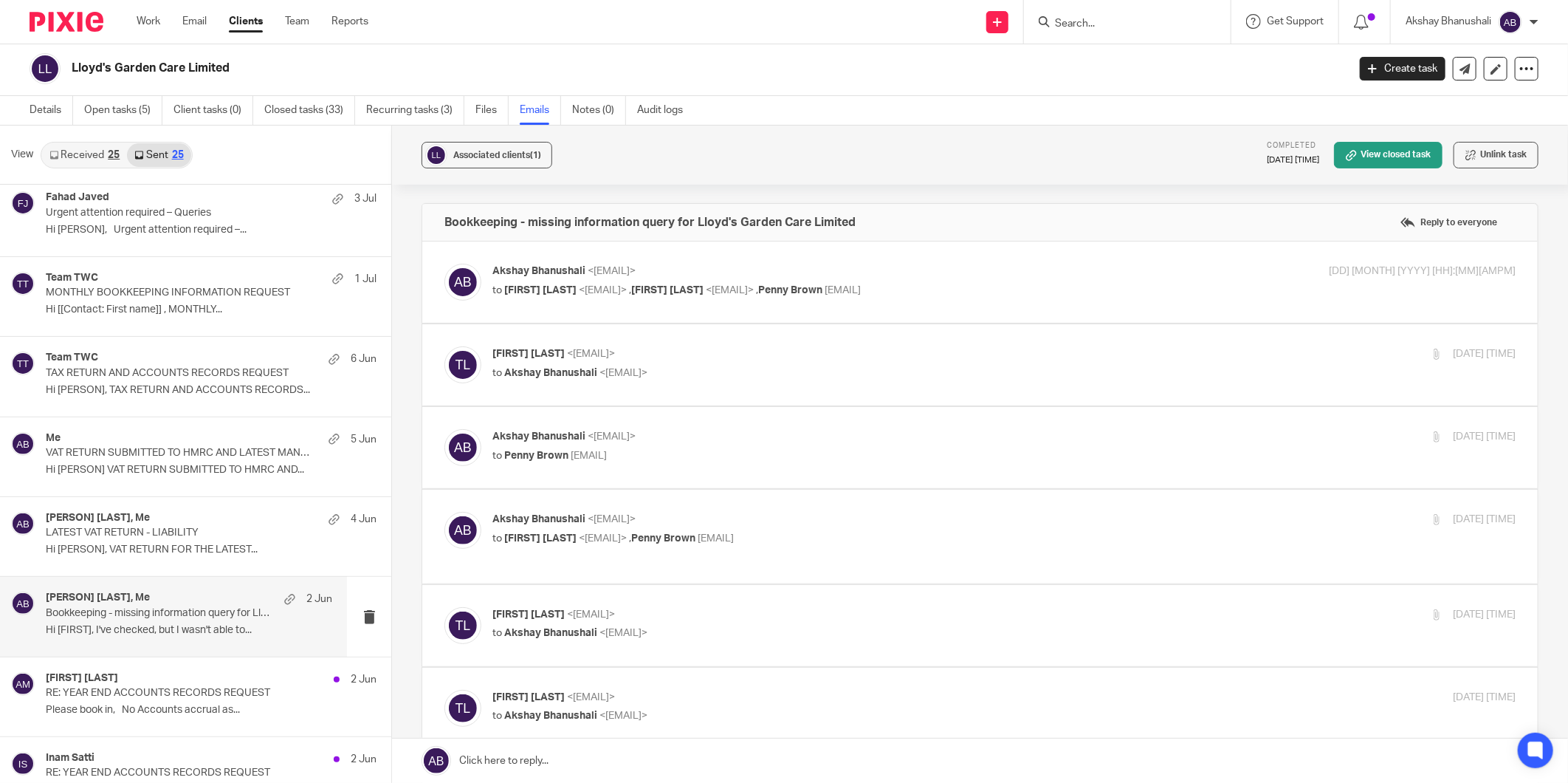 scroll, scrollTop: 0, scrollLeft: 0, axis: both 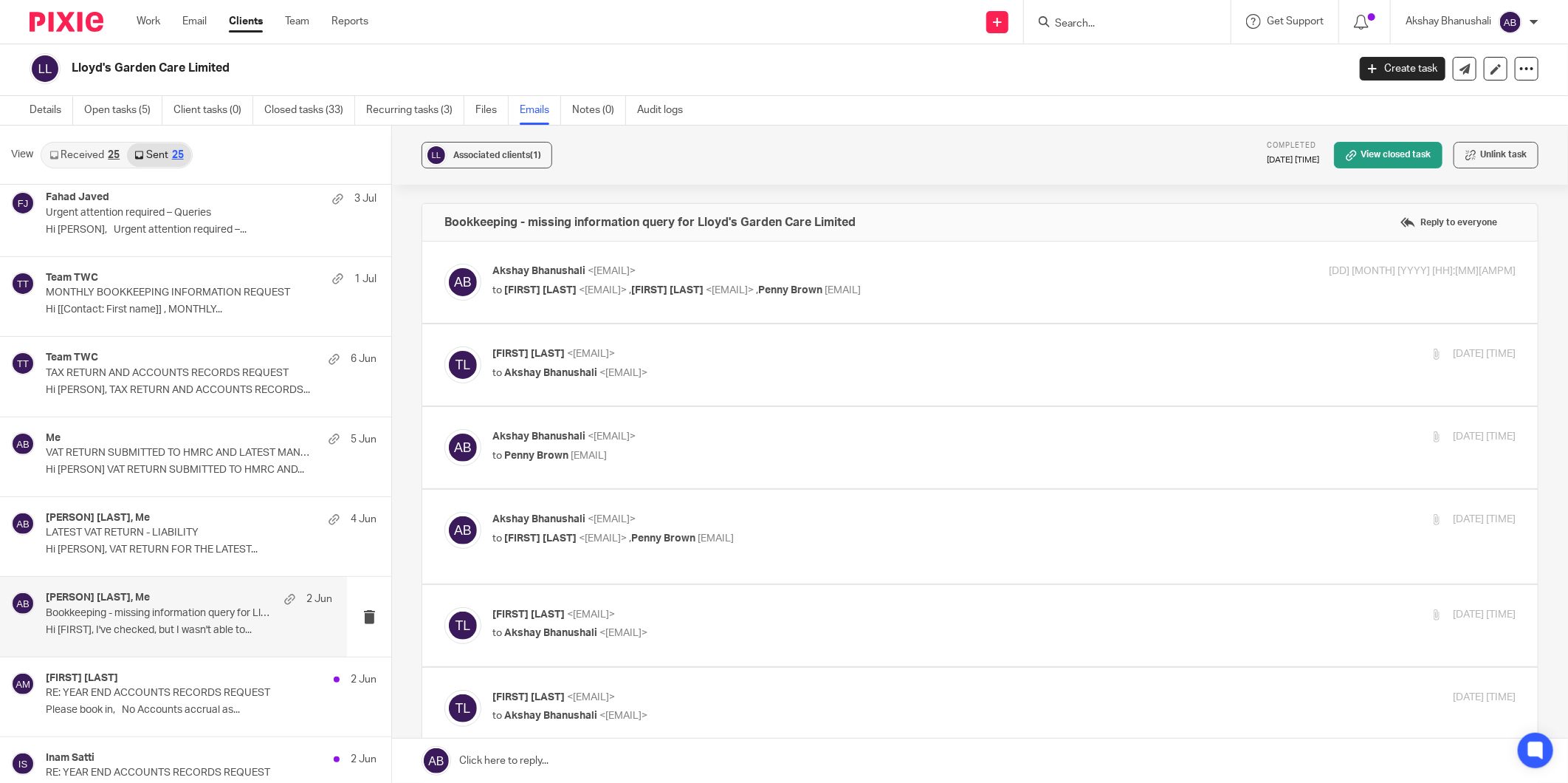 click on "to
[PERSON] [LAST]
<[EMAIL]>   ,
[PERSON] [LAST]
<[EMAIL]>   ,
[PERSON] [LAST]
<[EMAIL]>" at bounding box center (833, 290) 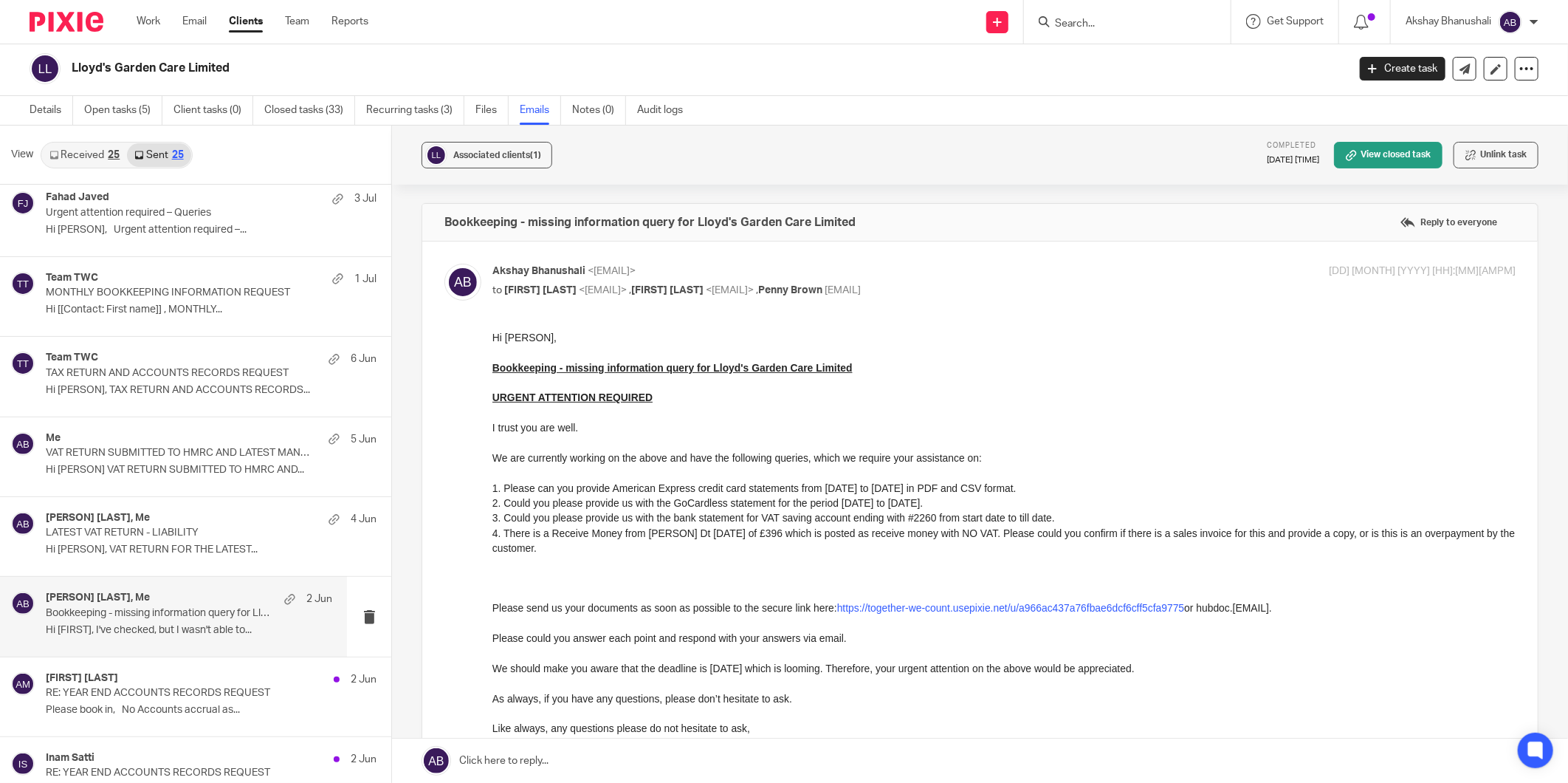 scroll, scrollTop: 0, scrollLeft: 0, axis: both 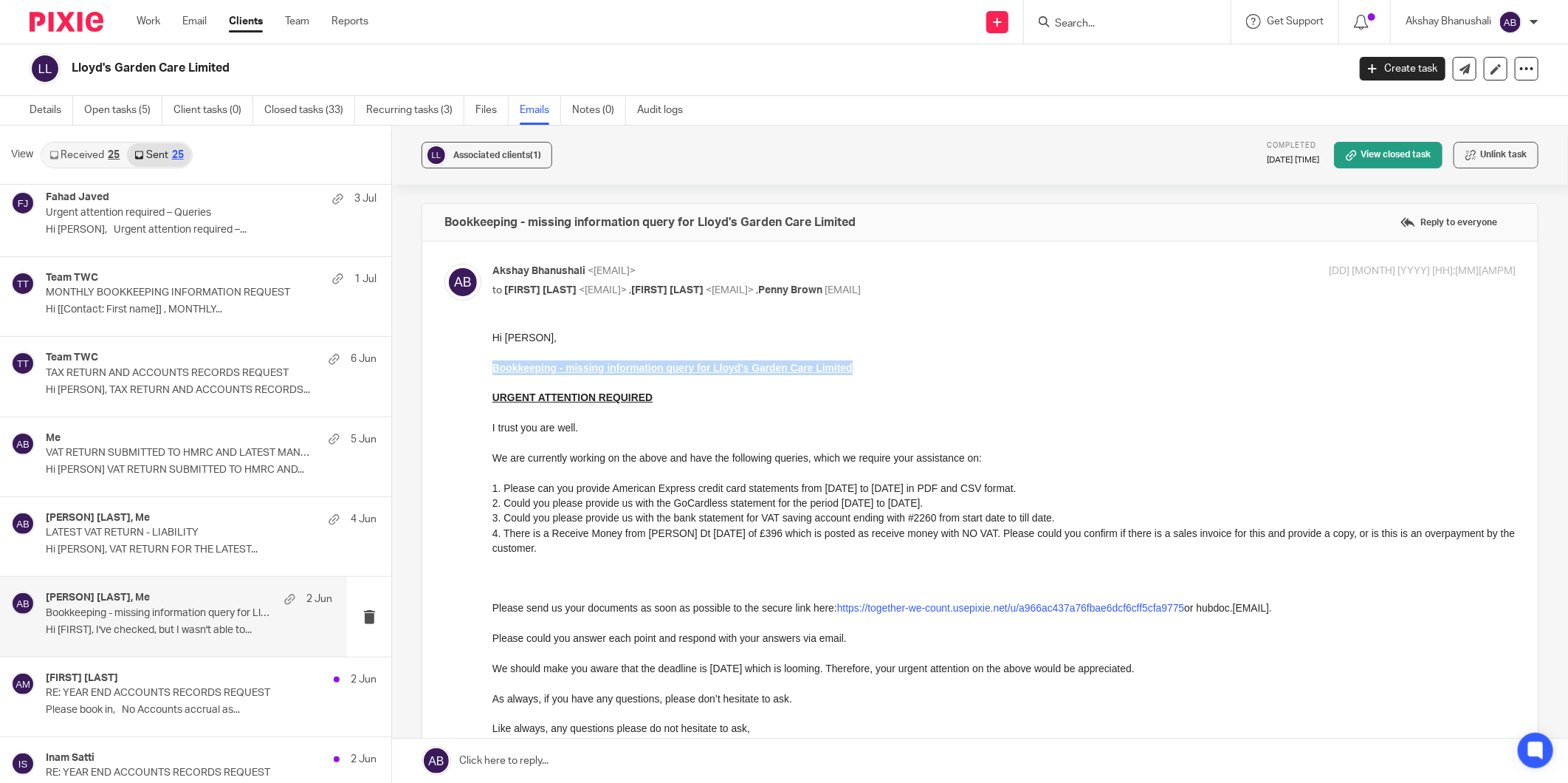 drag, startPoint x: 850, startPoint y: 363, endPoint x: 487, endPoint y: 363, distance: 363 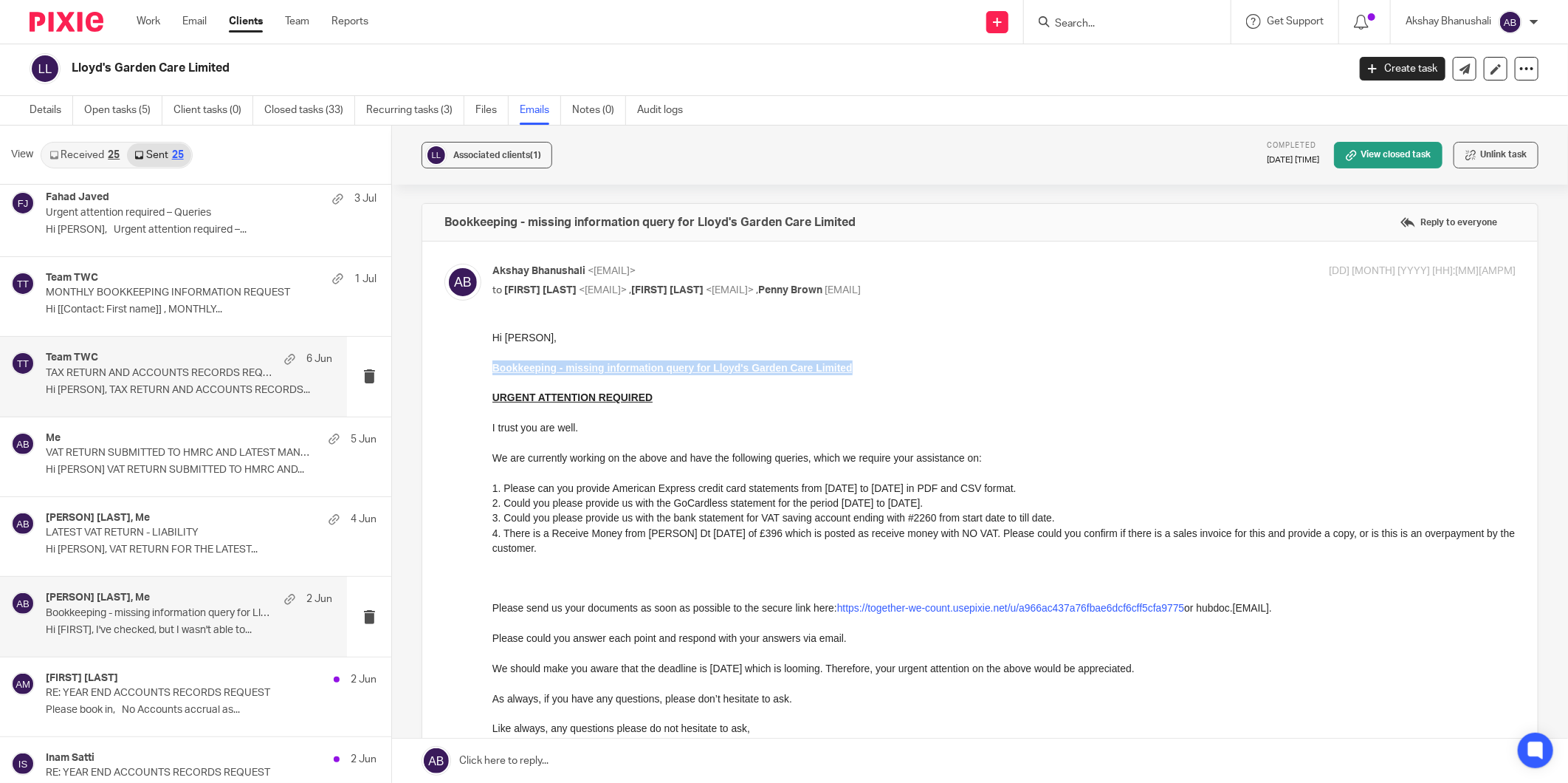 copy on "Bookkeeping - missing information query for Lloyd's Garden Care Limited" 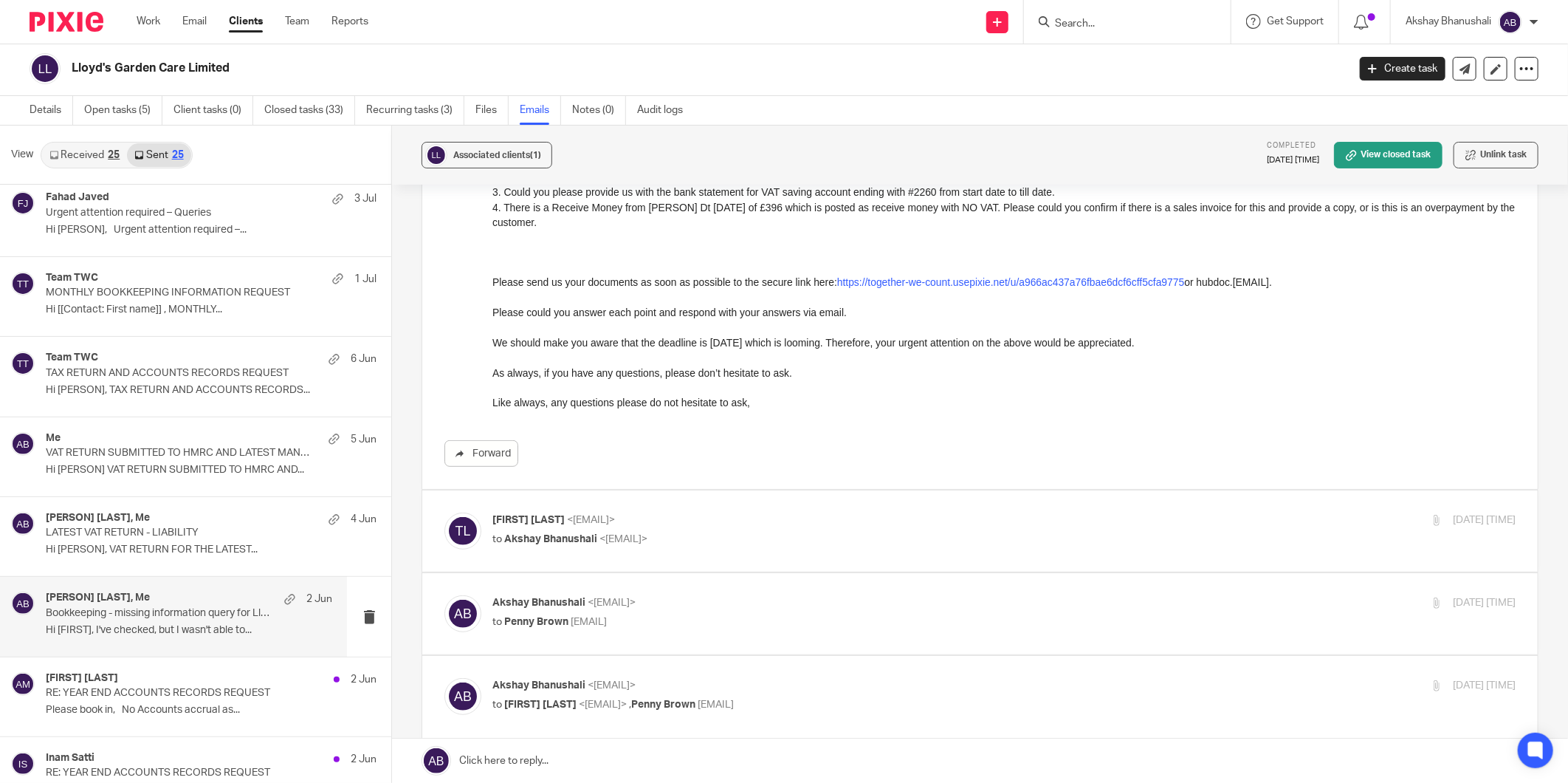 scroll, scrollTop: 410, scrollLeft: 0, axis: vertical 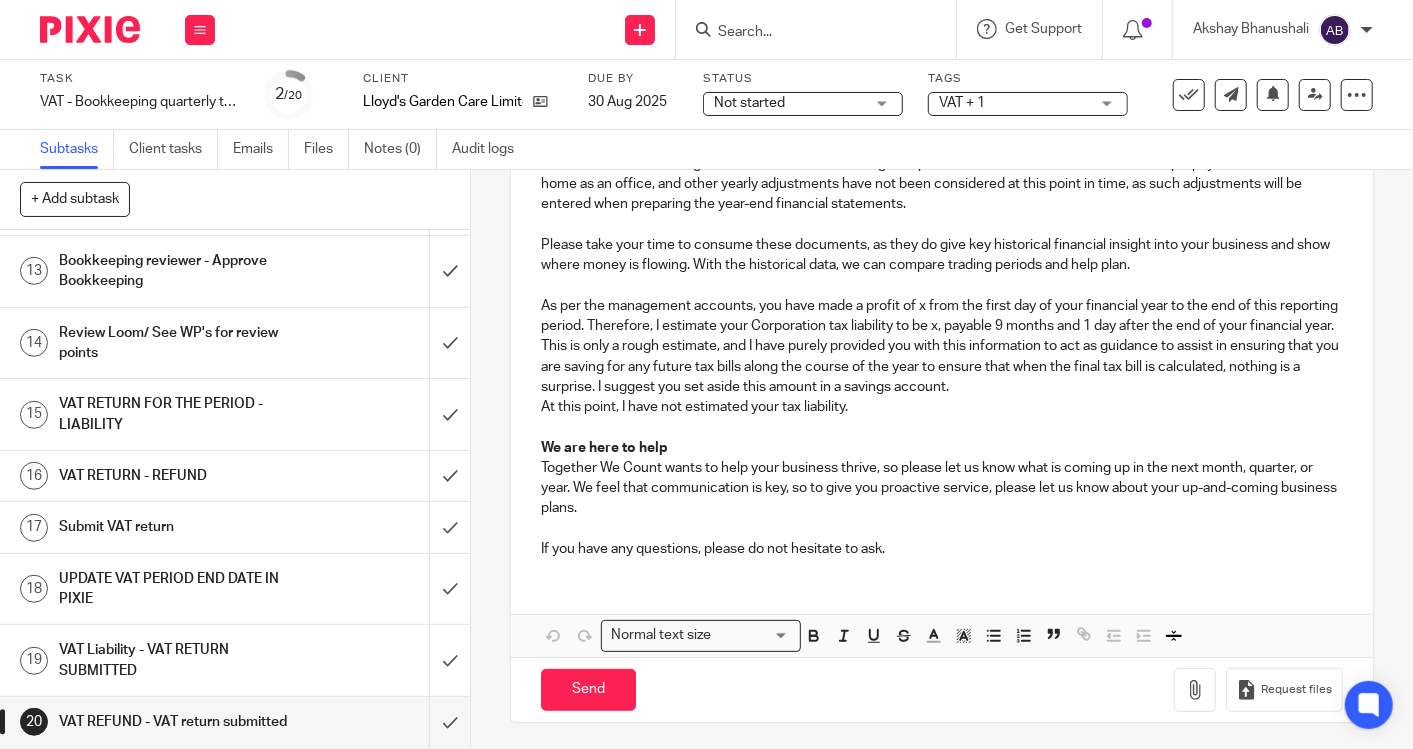 click on "Submit VAT return" at bounding box center [176, 527] 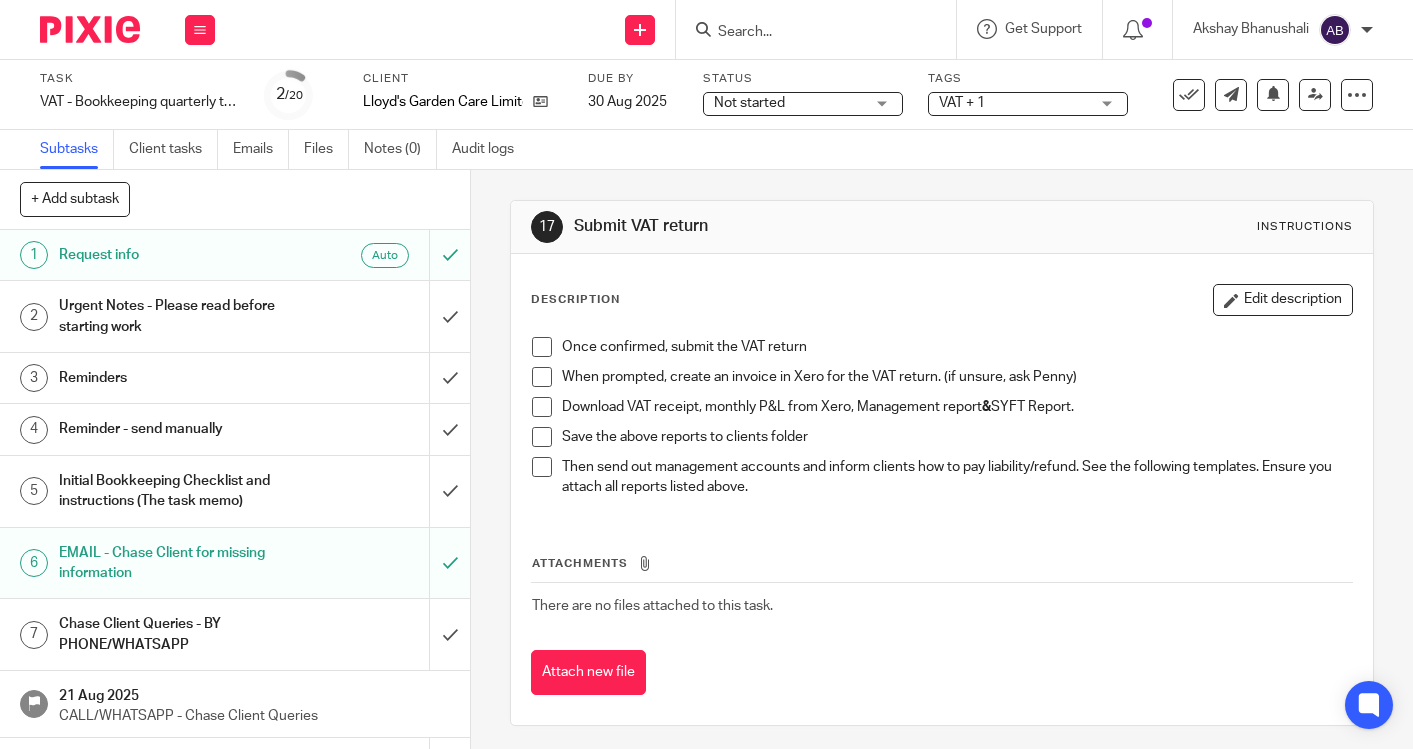 scroll, scrollTop: 0, scrollLeft: 0, axis: both 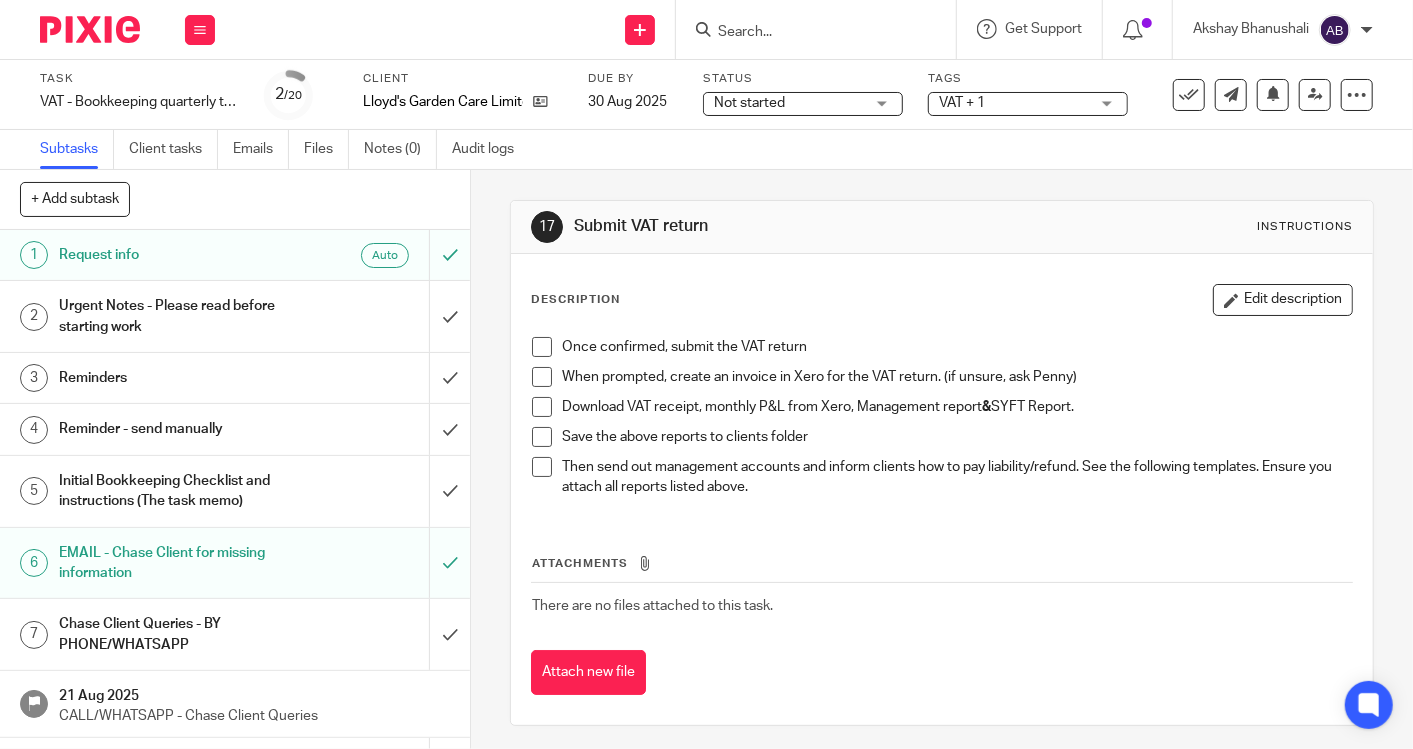 click on "Subtasks
Client tasks
Emails
Files
Notes (0)
Audit logs" at bounding box center [706, 150] 